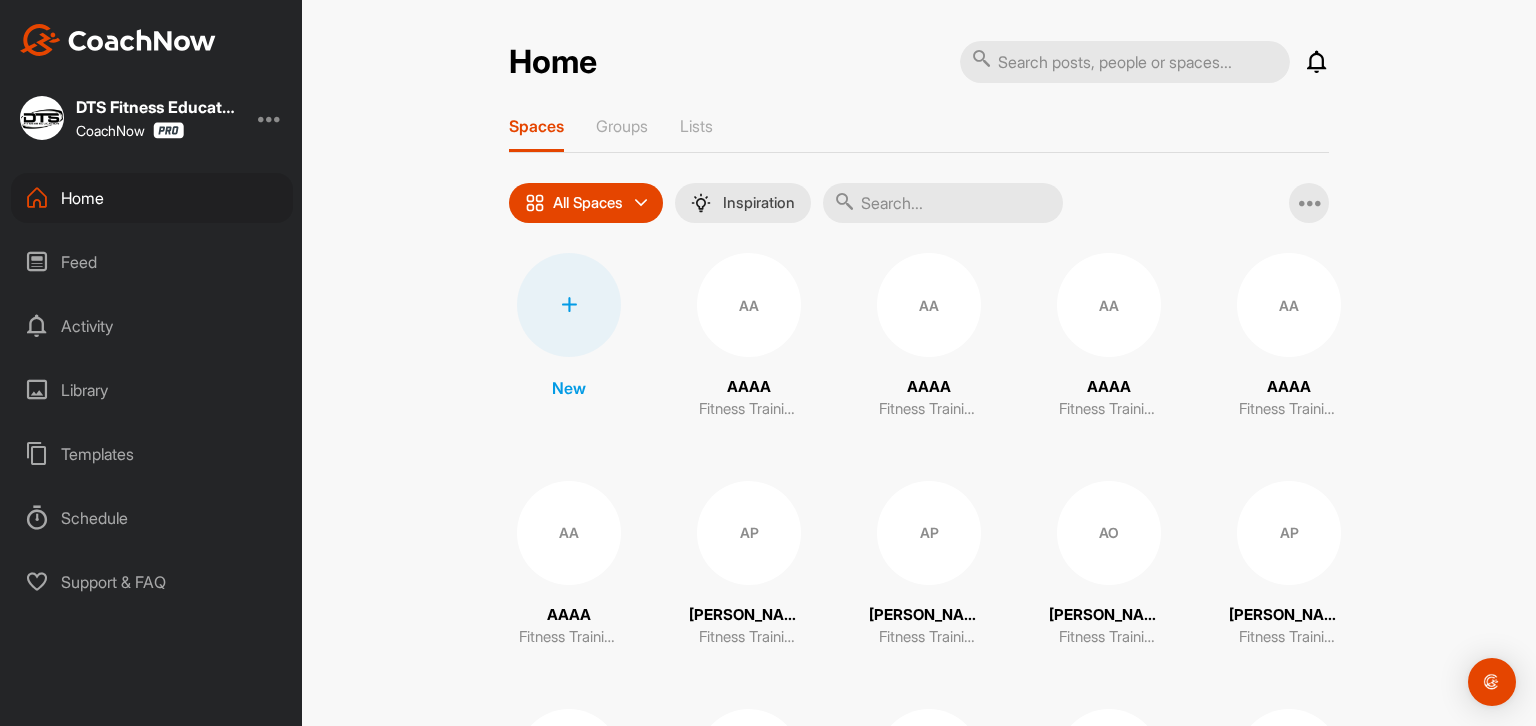 scroll, scrollTop: 0, scrollLeft: 0, axis: both 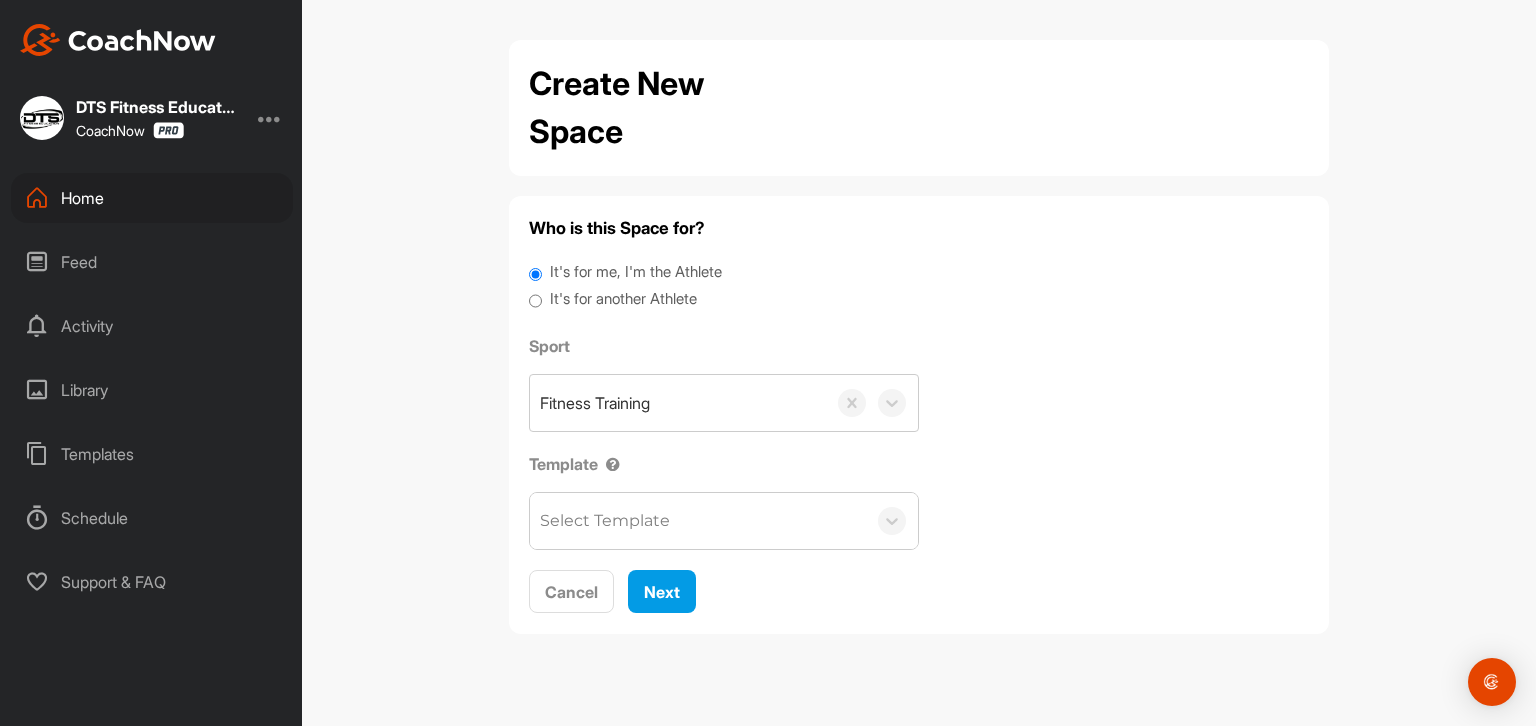 click on "It's for another Athlete" at bounding box center [623, 299] 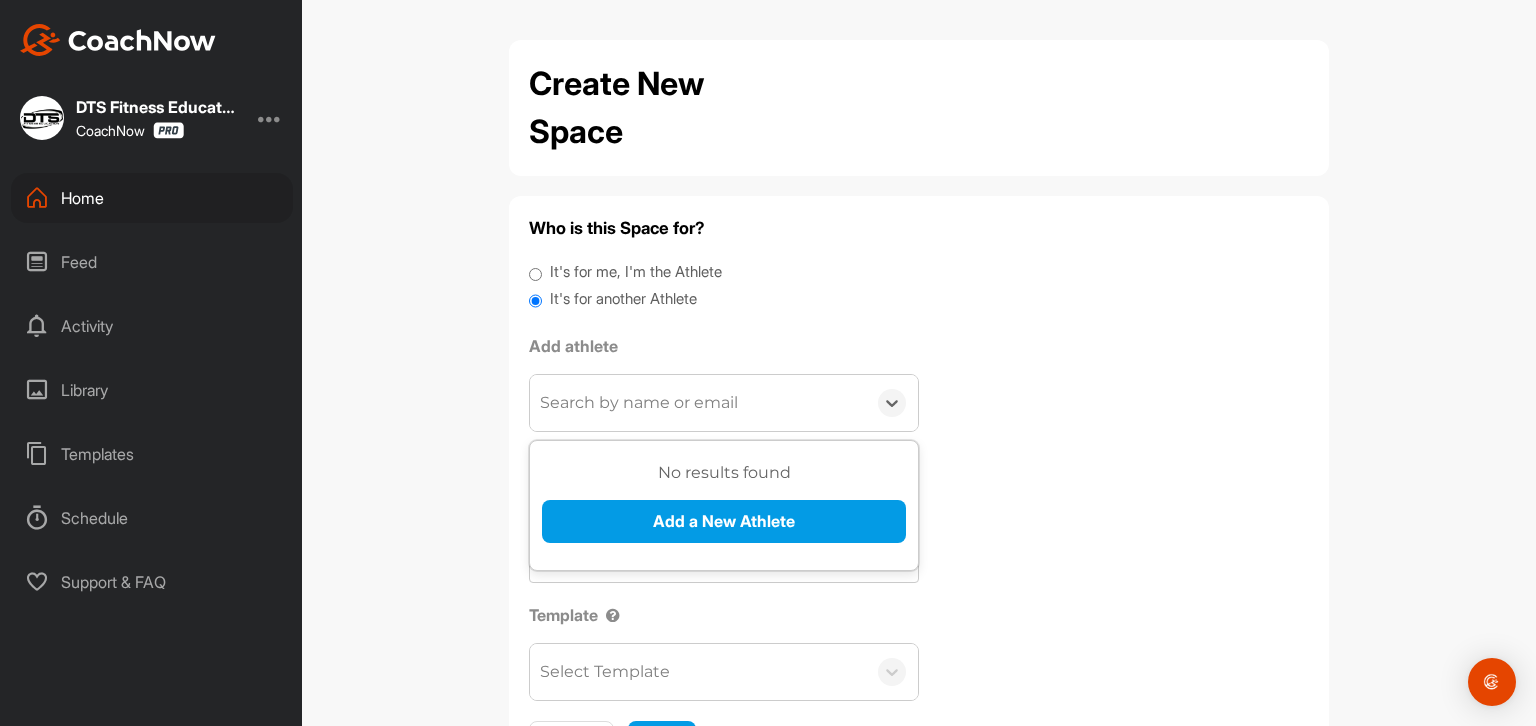 click on "Search by name or email" at bounding box center (639, 403) 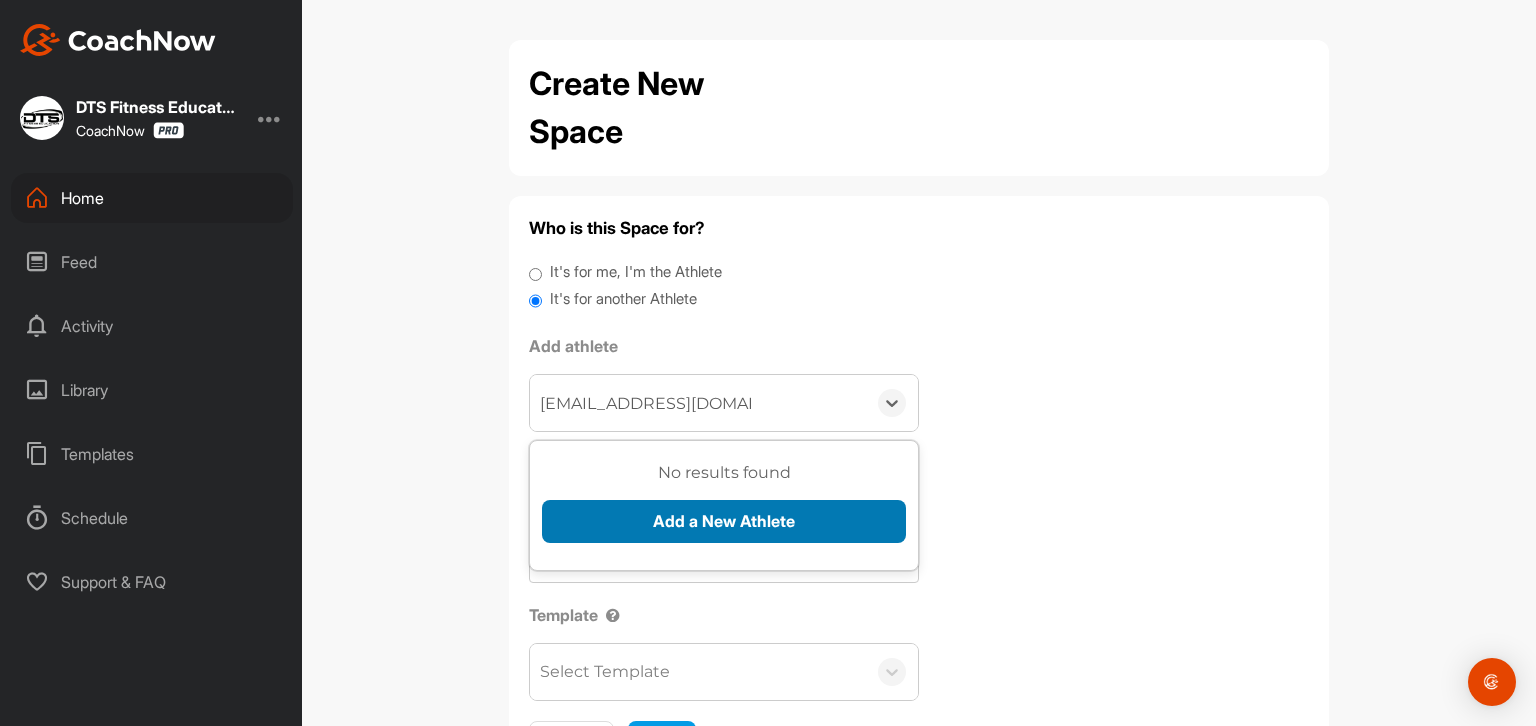click on "Add a New Athlete" at bounding box center (724, 521) 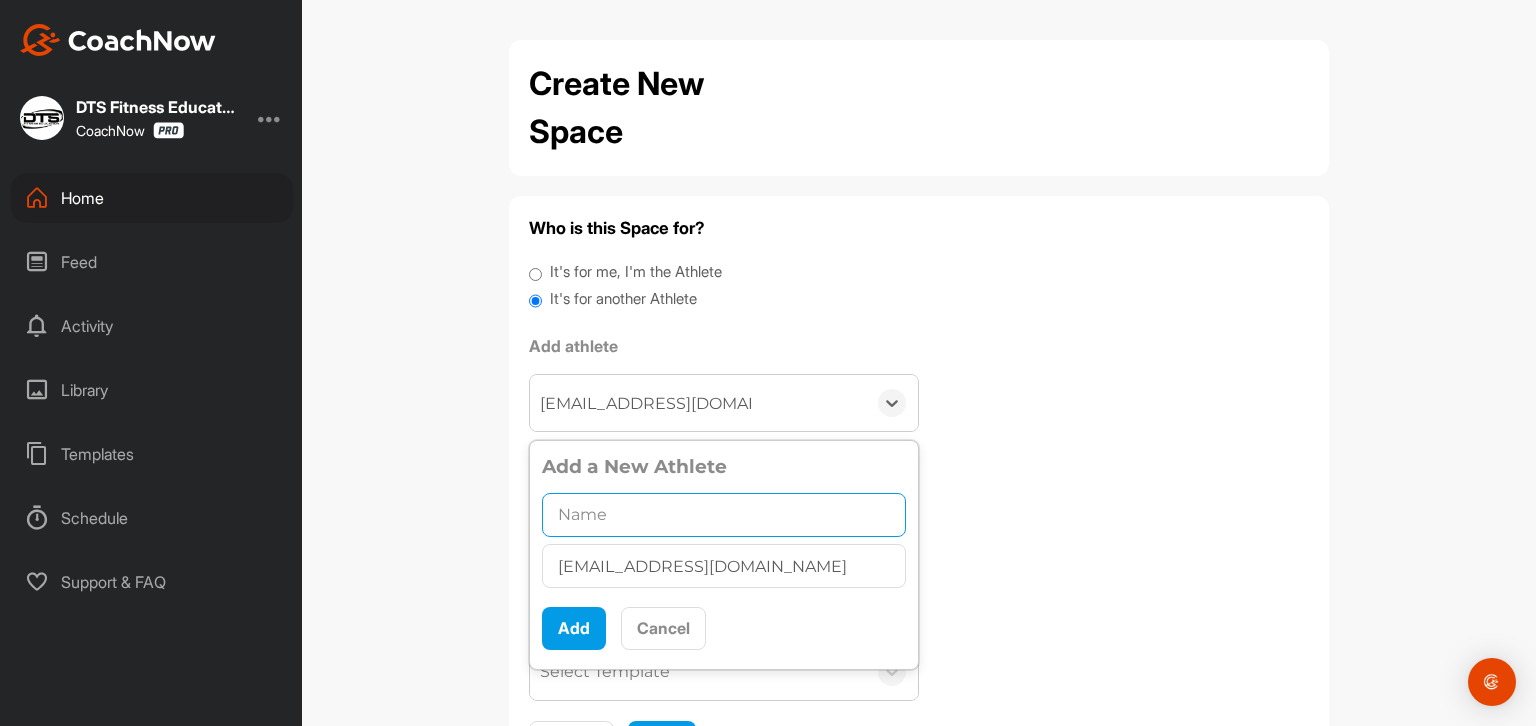 click at bounding box center [724, 515] 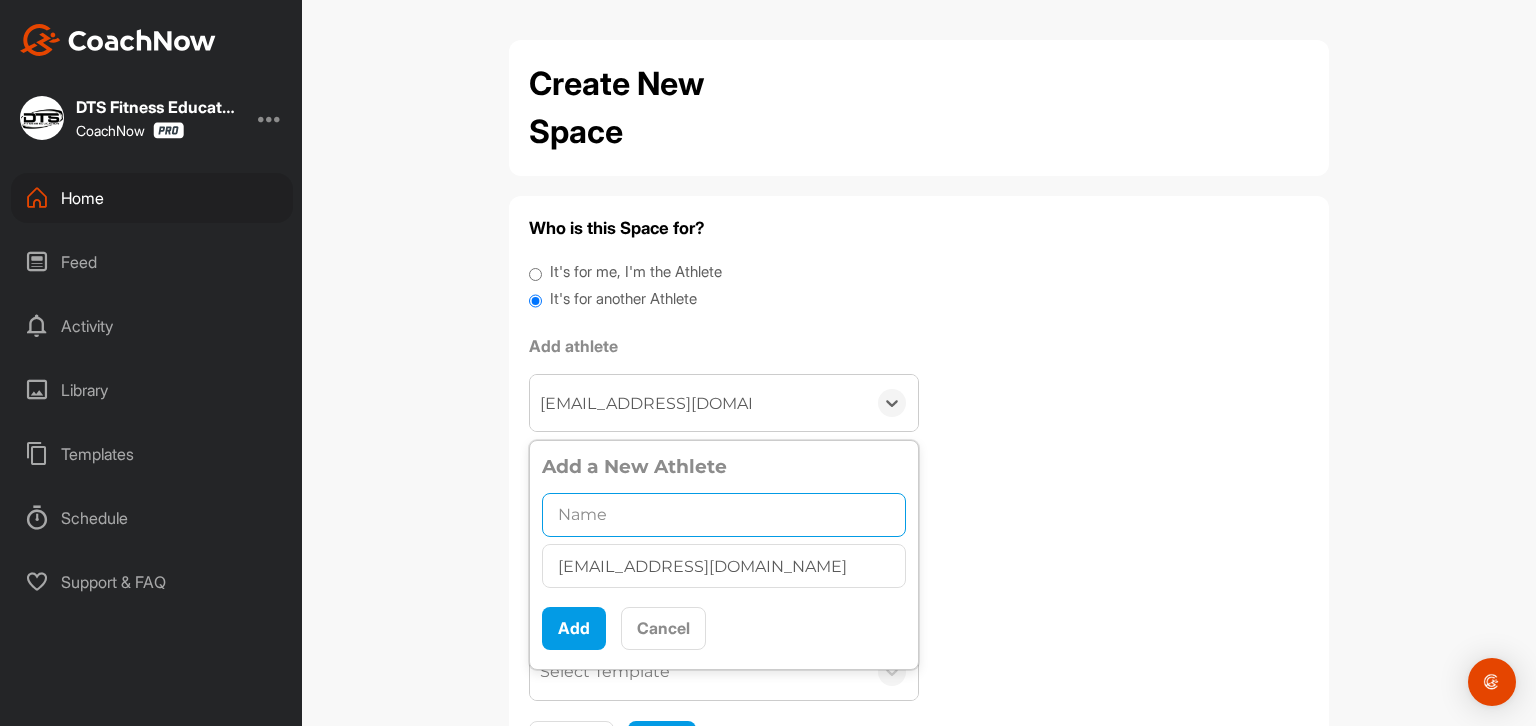 paste on "[PERSON_NAME]" 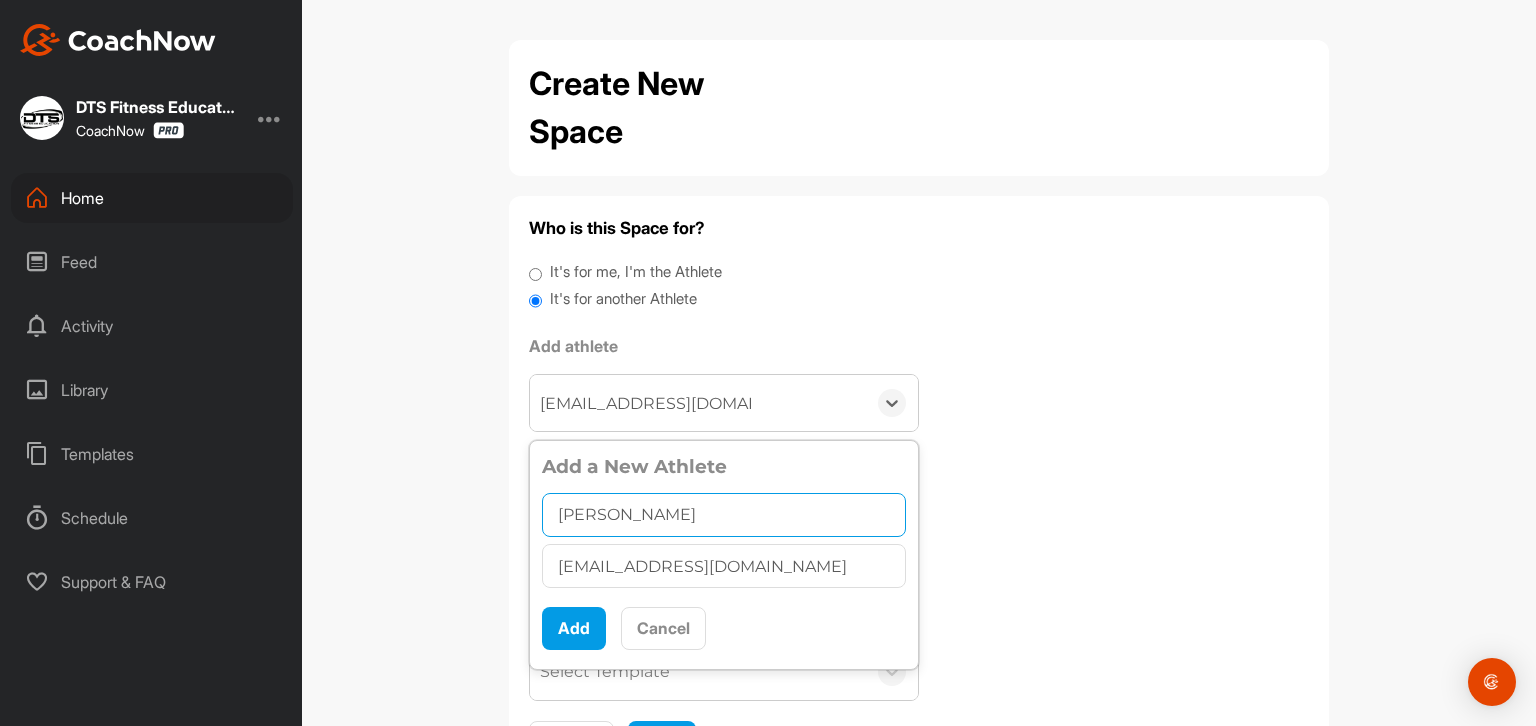 click on "[PERSON_NAME]" at bounding box center (724, 515) 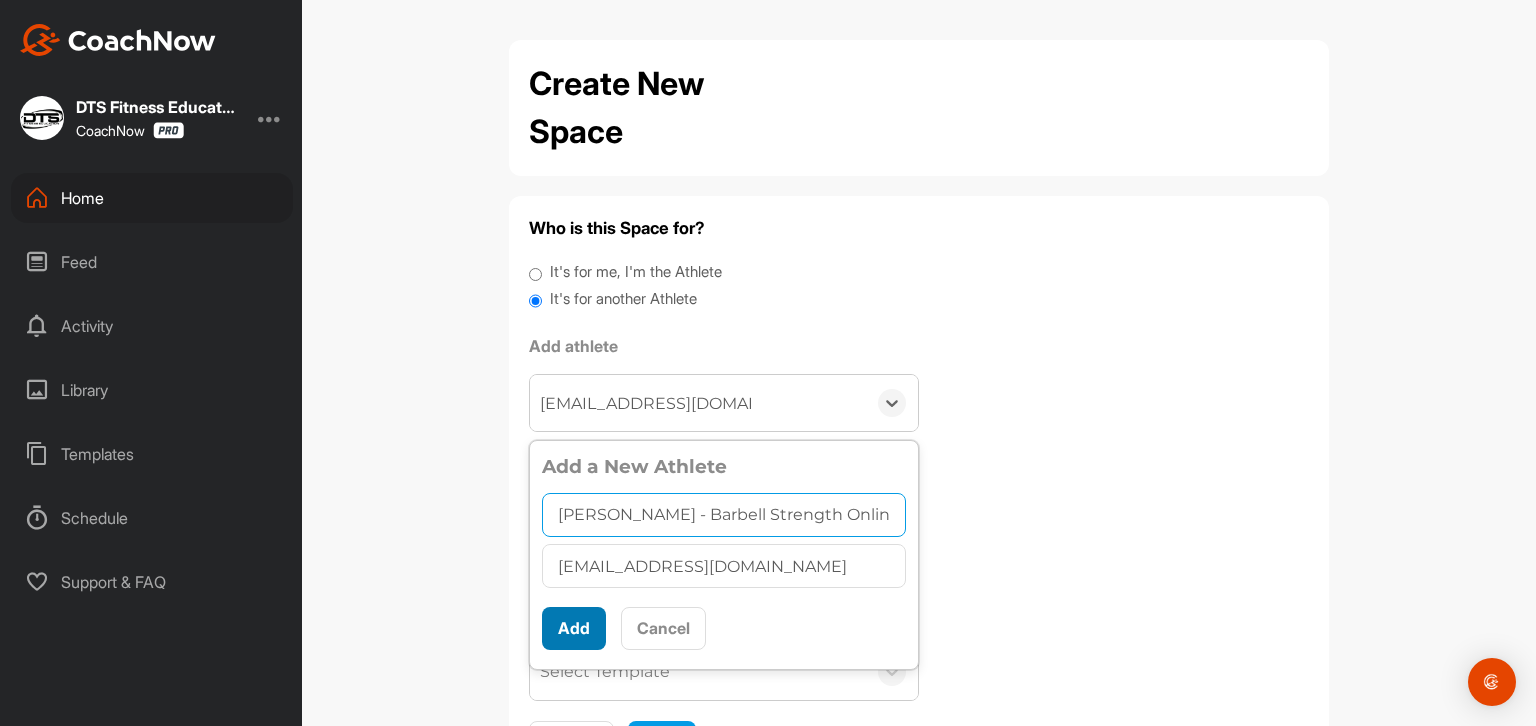 type on "[PERSON_NAME] - Barbell Strength Online" 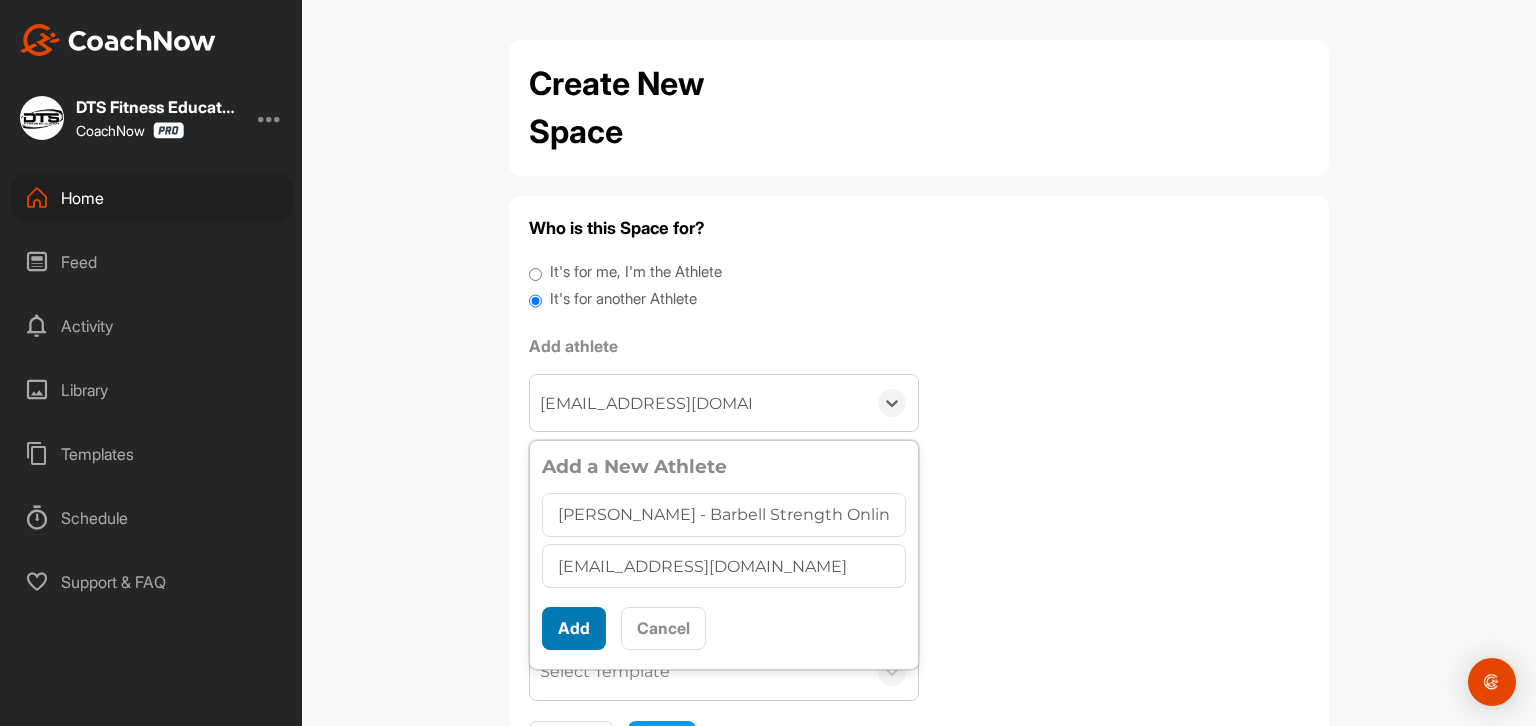 click on "Add" at bounding box center [574, 628] 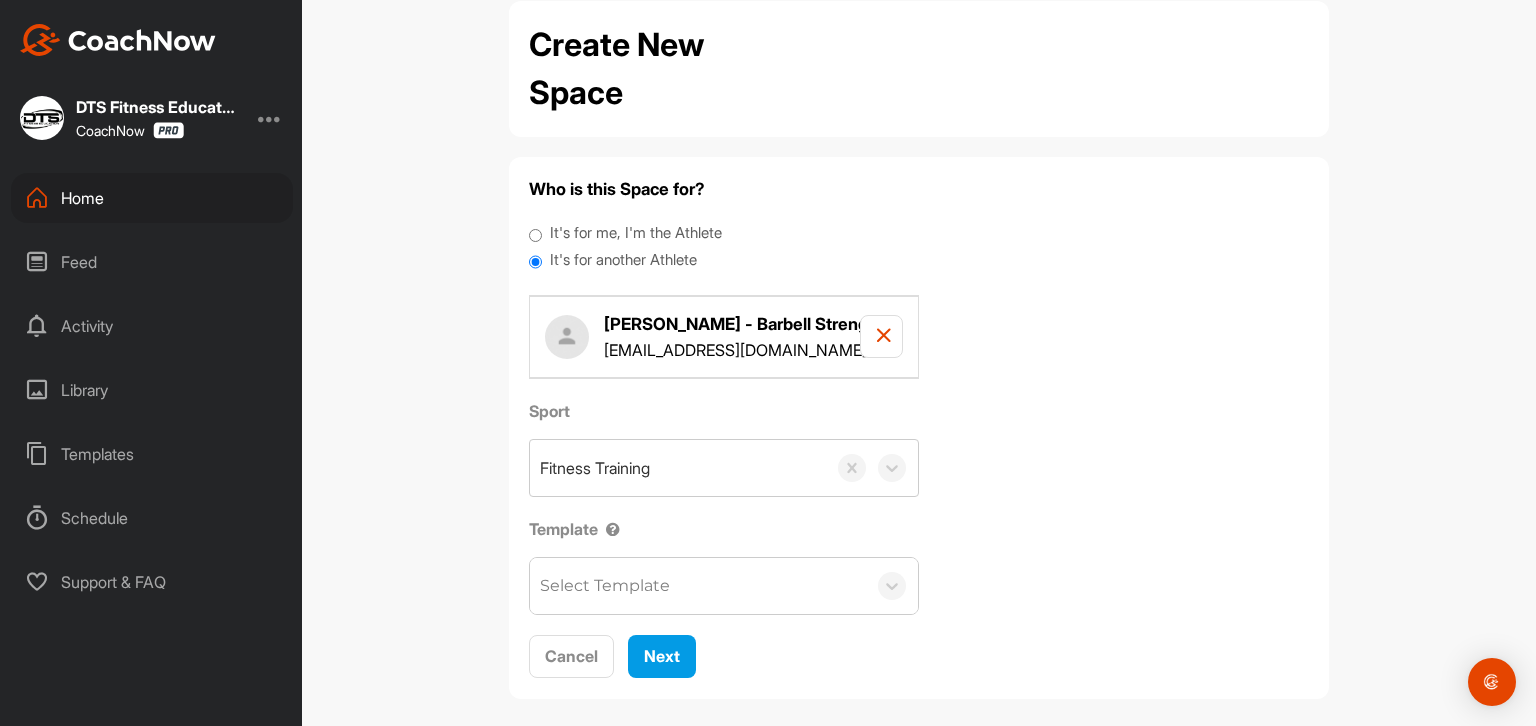 scroll, scrollTop: 55, scrollLeft: 0, axis: vertical 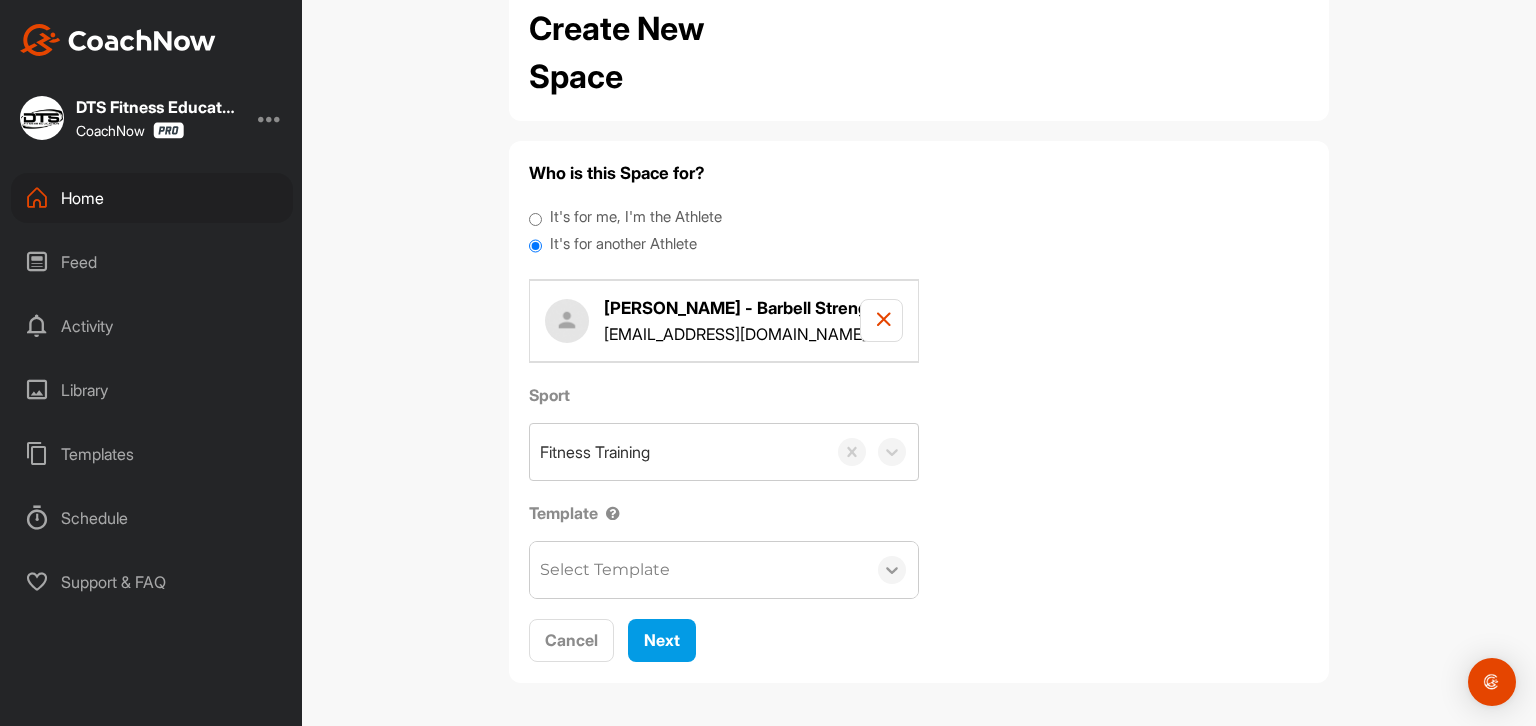 click 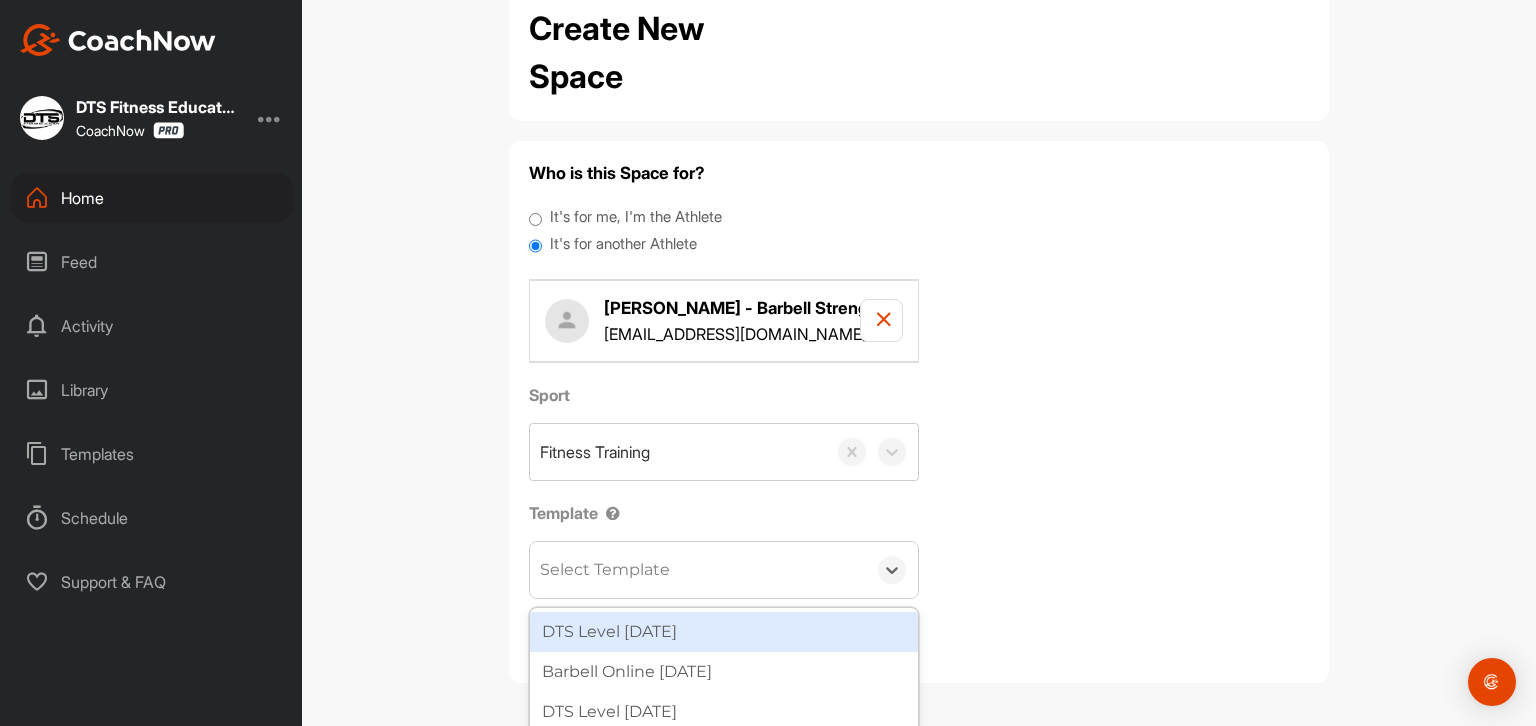 scroll, scrollTop: 172, scrollLeft: 0, axis: vertical 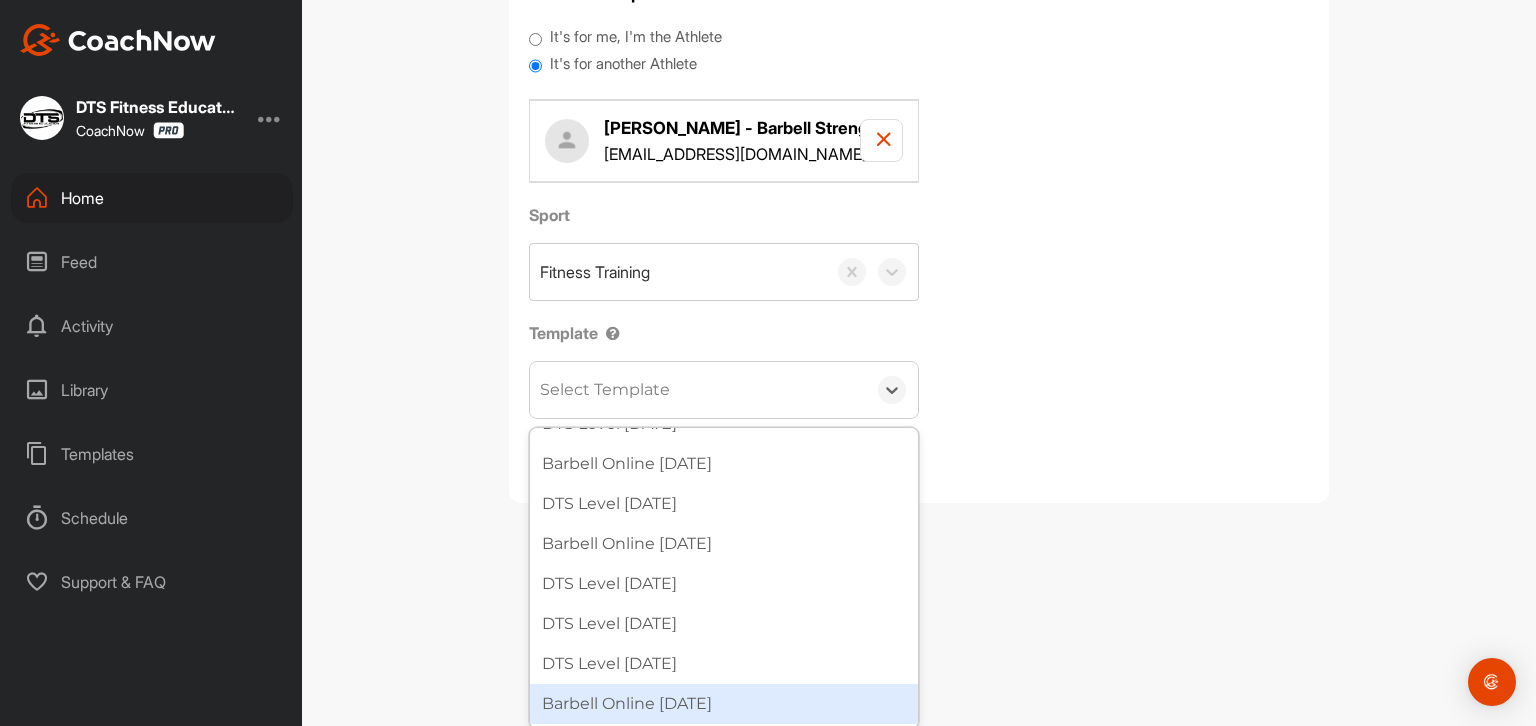 click on "Barbell Online [DATE]" at bounding box center (724, 704) 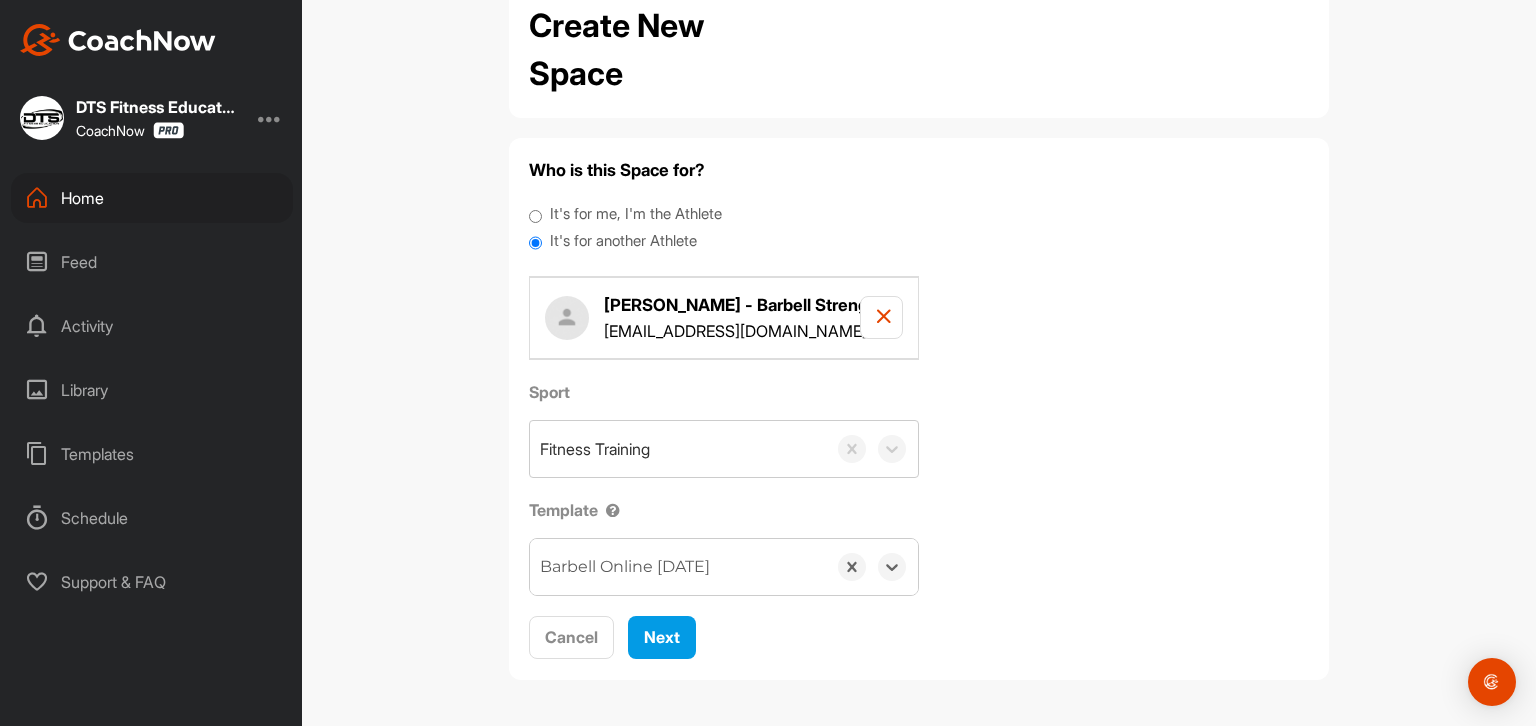scroll, scrollTop: 55, scrollLeft: 0, axis: vertical 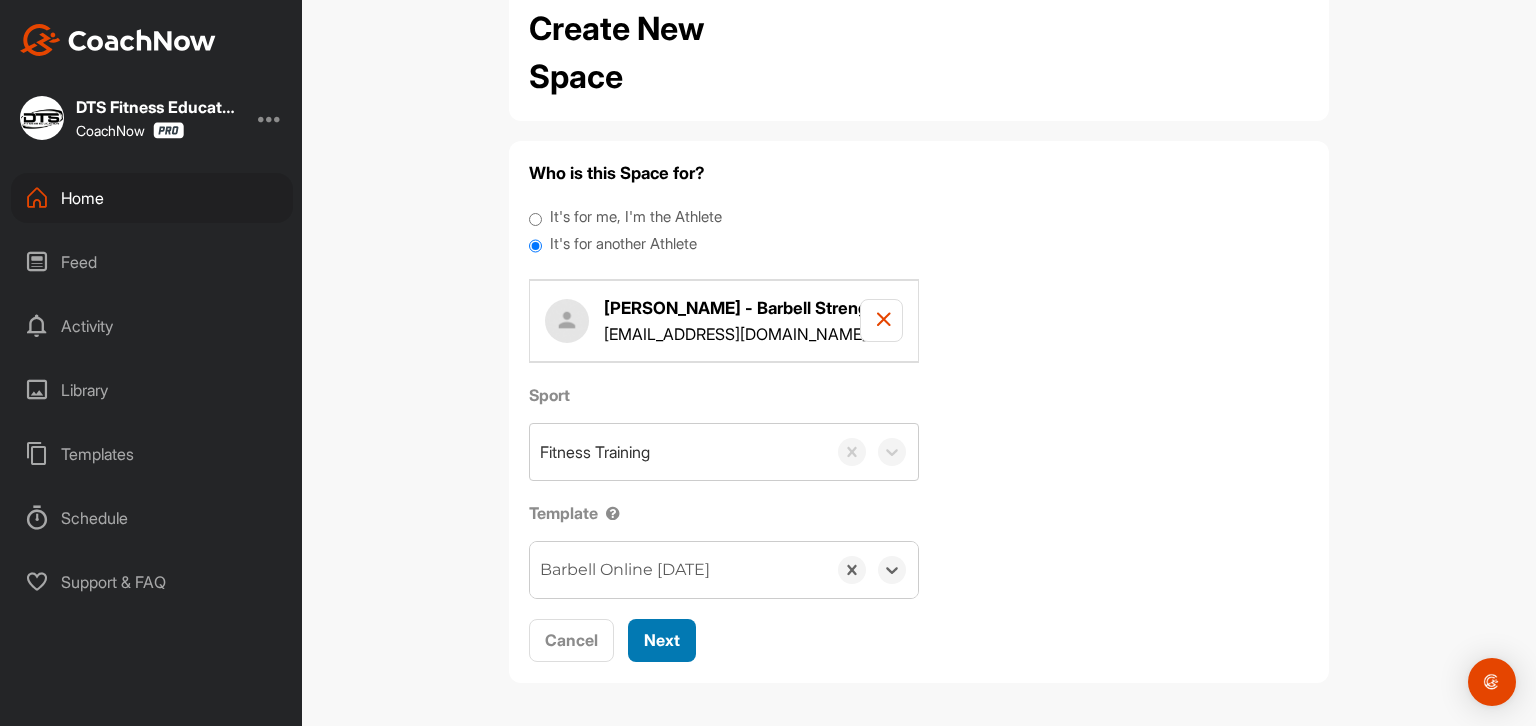 click on "Next" at bounding box center [662, 640] 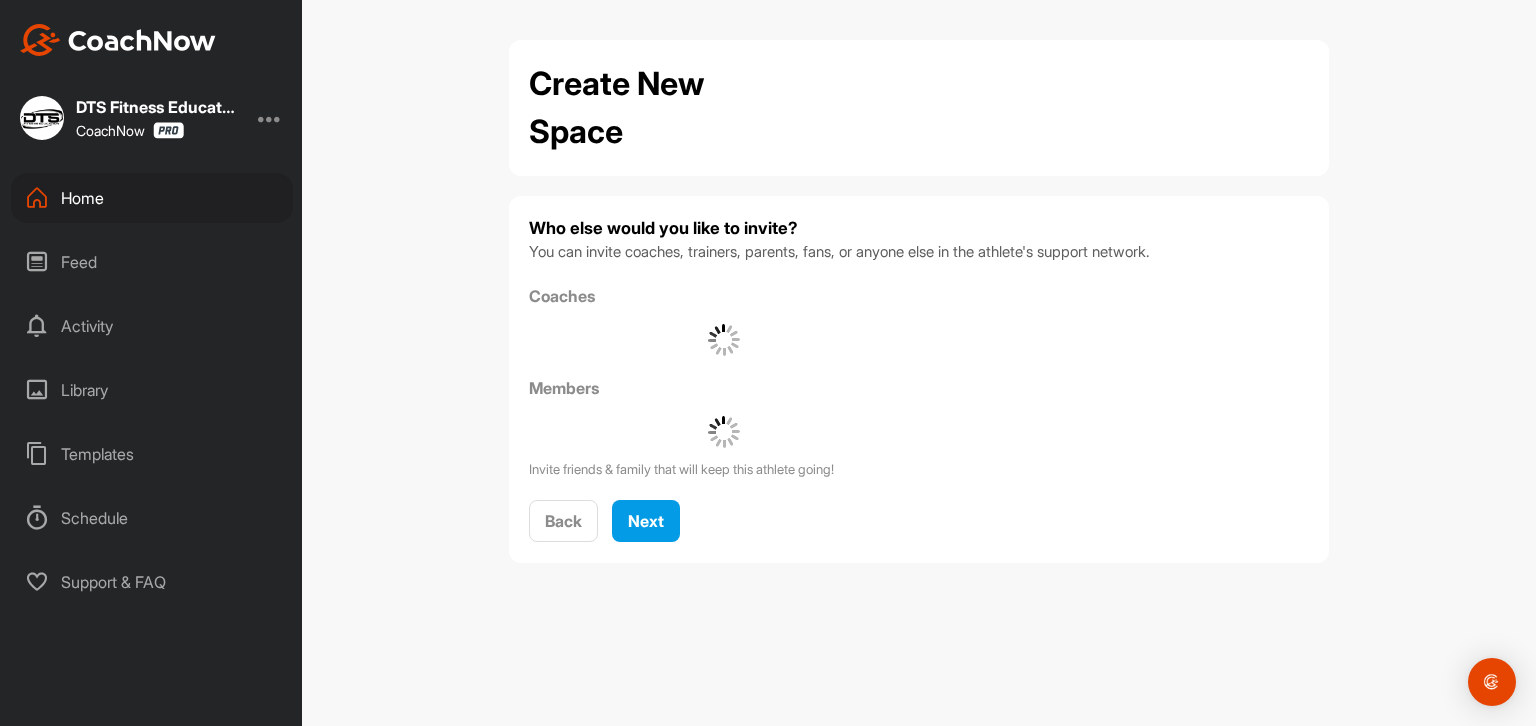 scroll, scrollTop: 0, scrollLeft: 0, axis: both 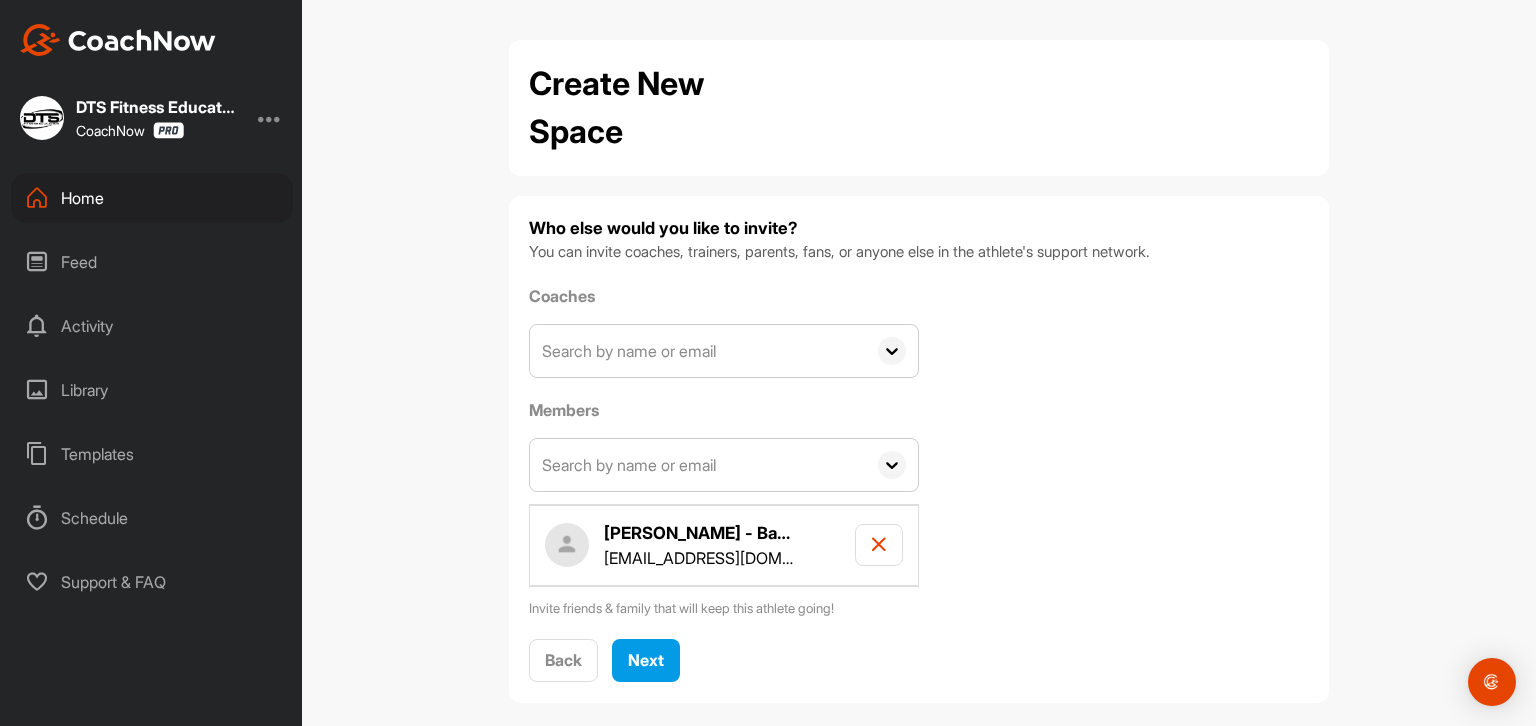 drag, startPoint x: 779, startPoint y: 474, endPoint x: 848, endPoint y: 457, distance: 71.063354 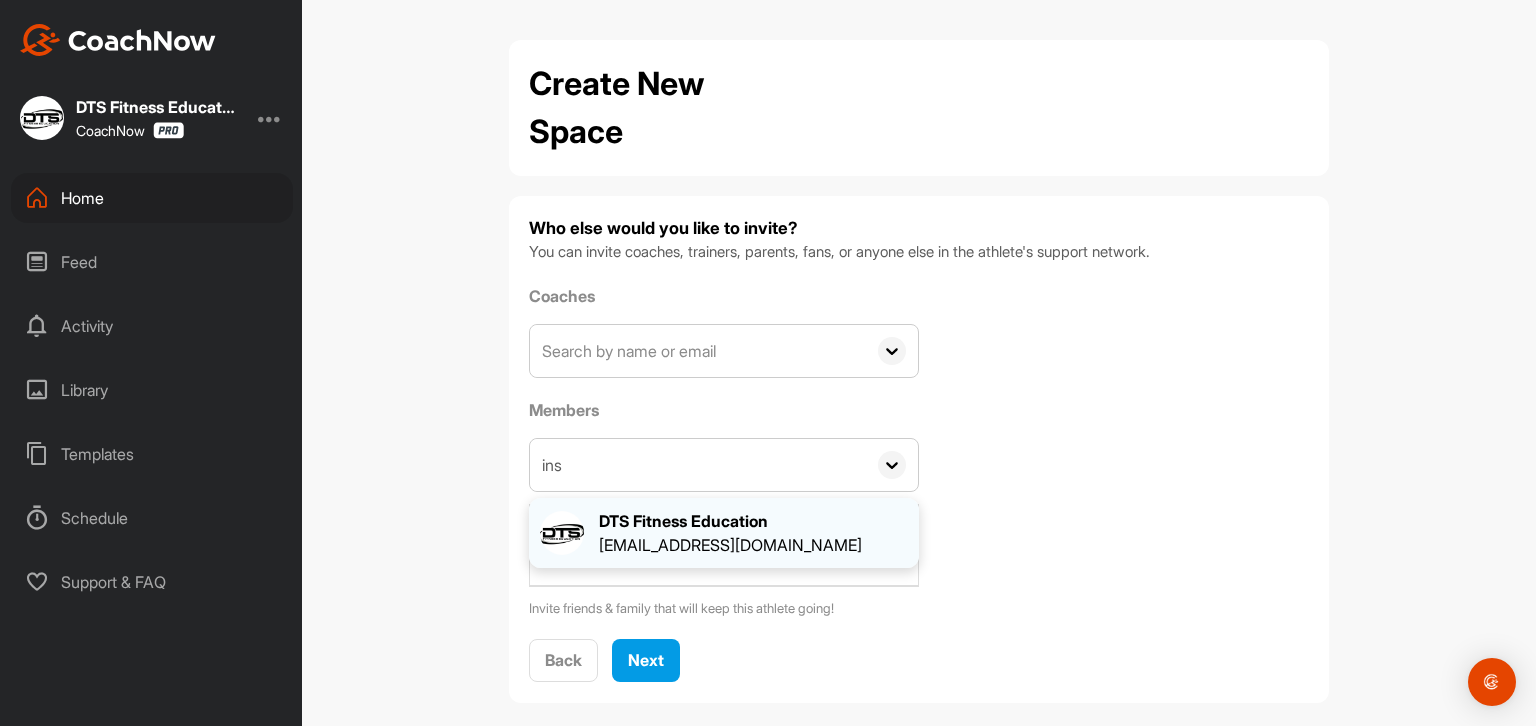 type on "ins" 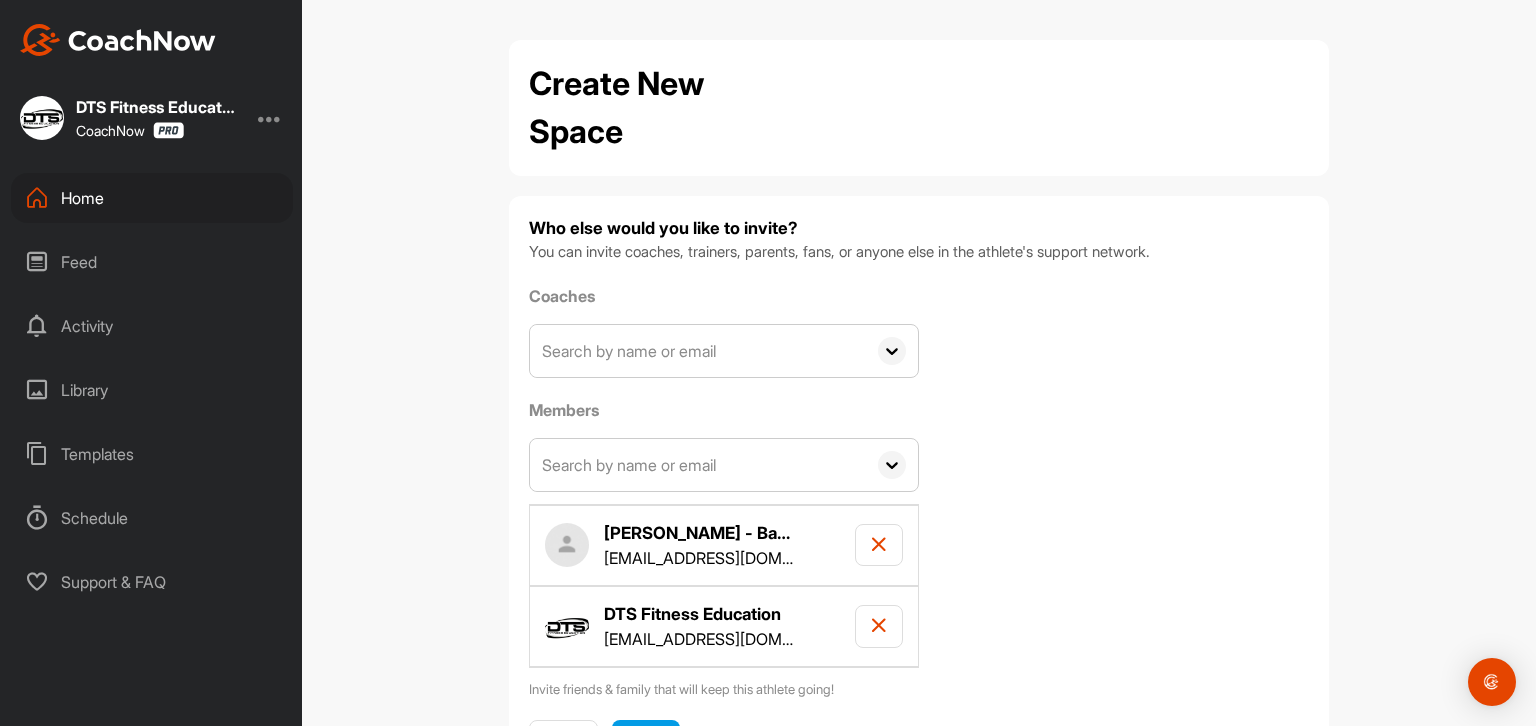scroll, scrollTop: 101, scrollLeft: 0, axis: vertical 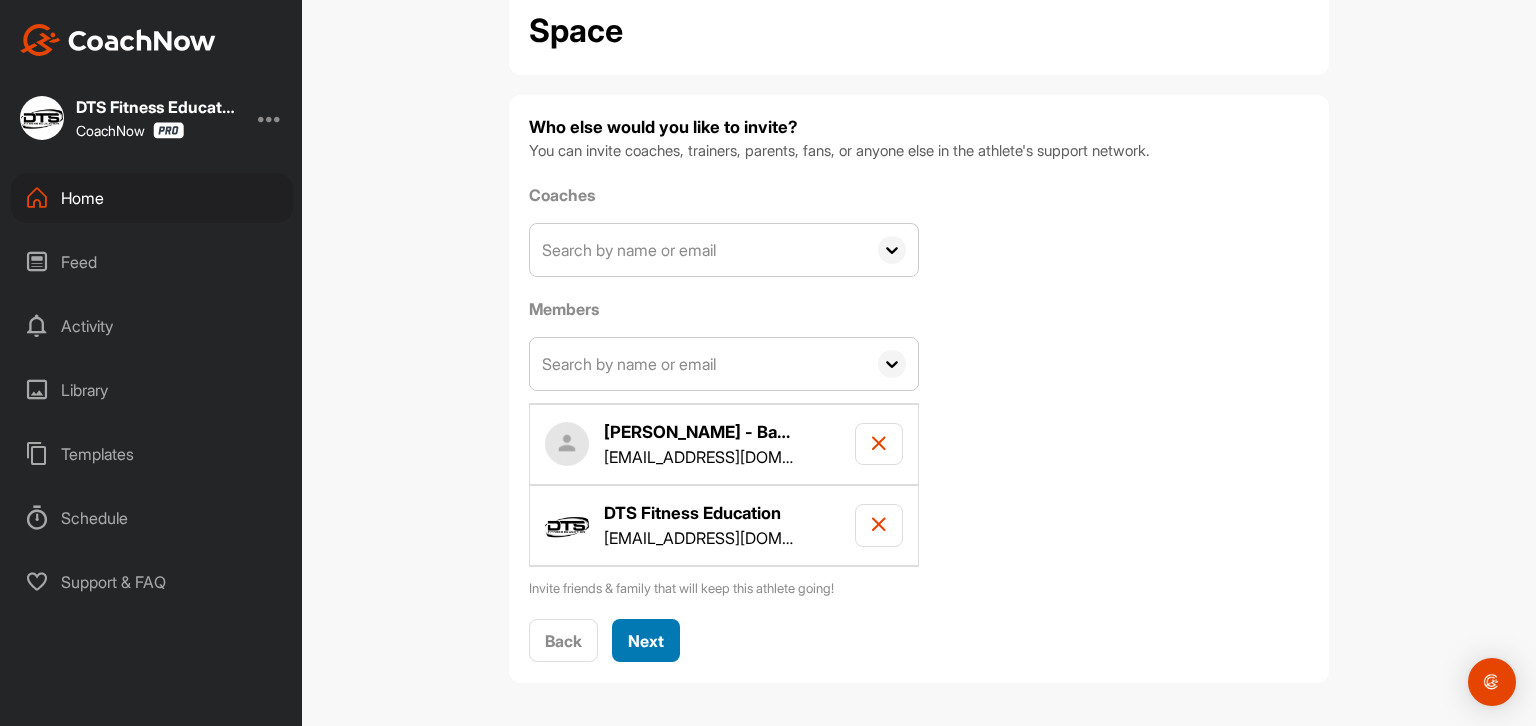 click on "Next" at bounding box center (646, 641) 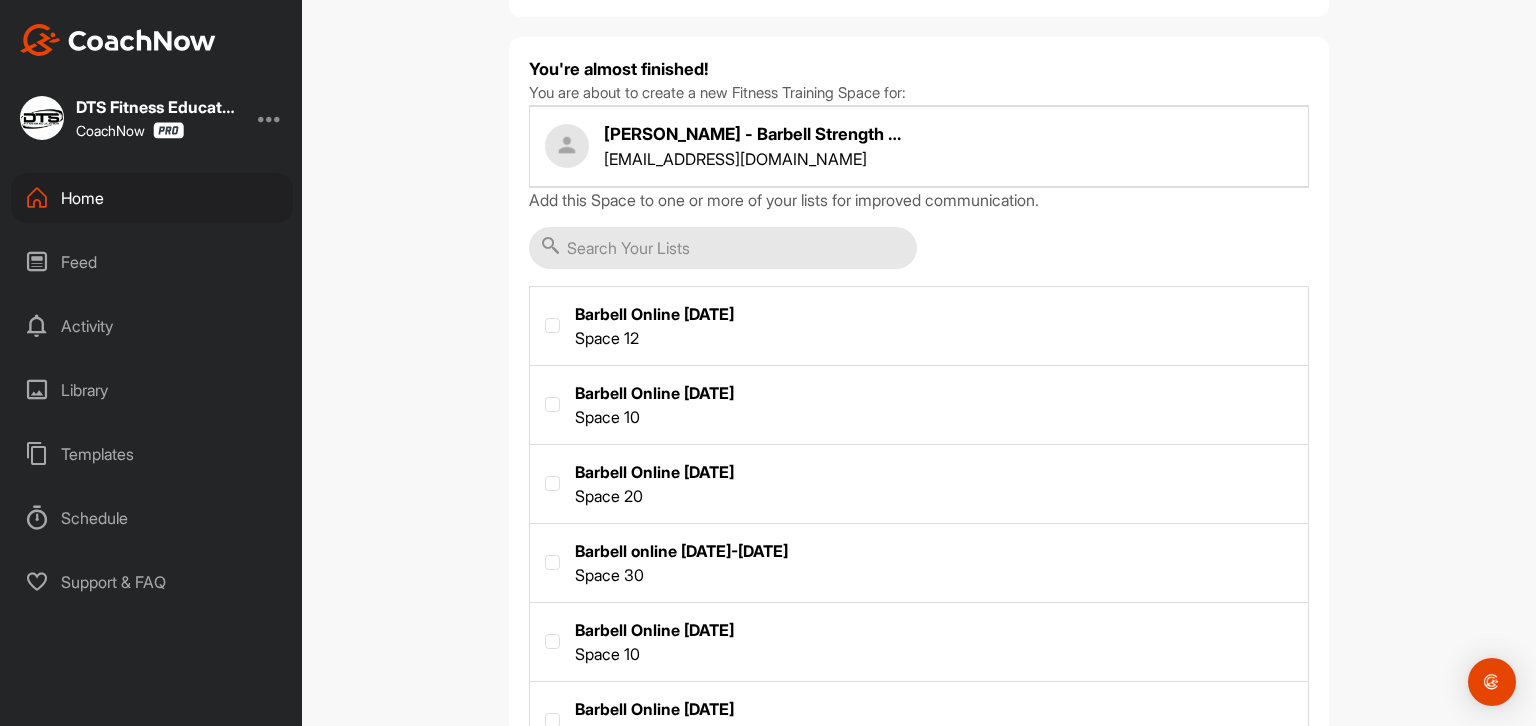scroll, scrollTop: 200, scrollLeft: 0, axis: vertical 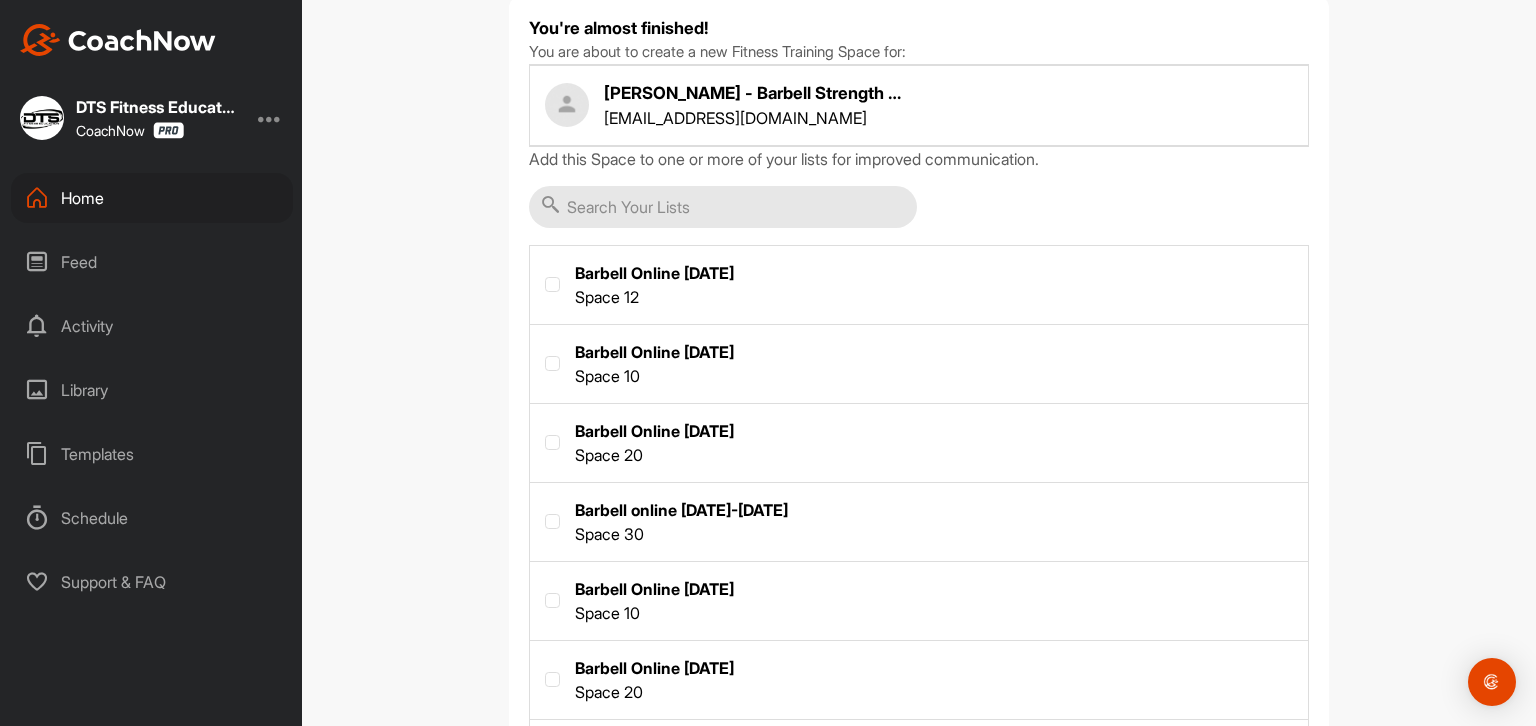 click at bounding box center [919, 441] 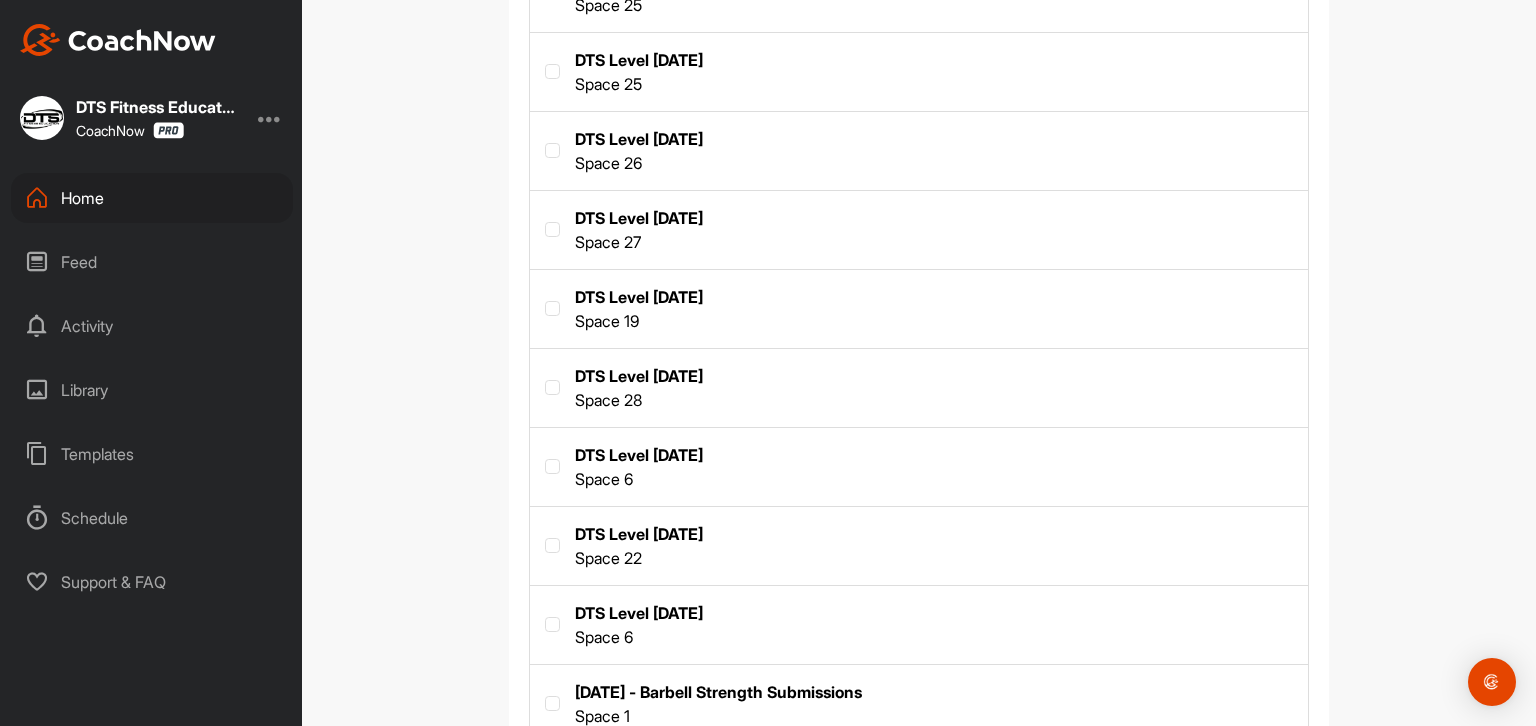 scroll, scrollTop: 1345, scrollLeft: 0, axis: vertical 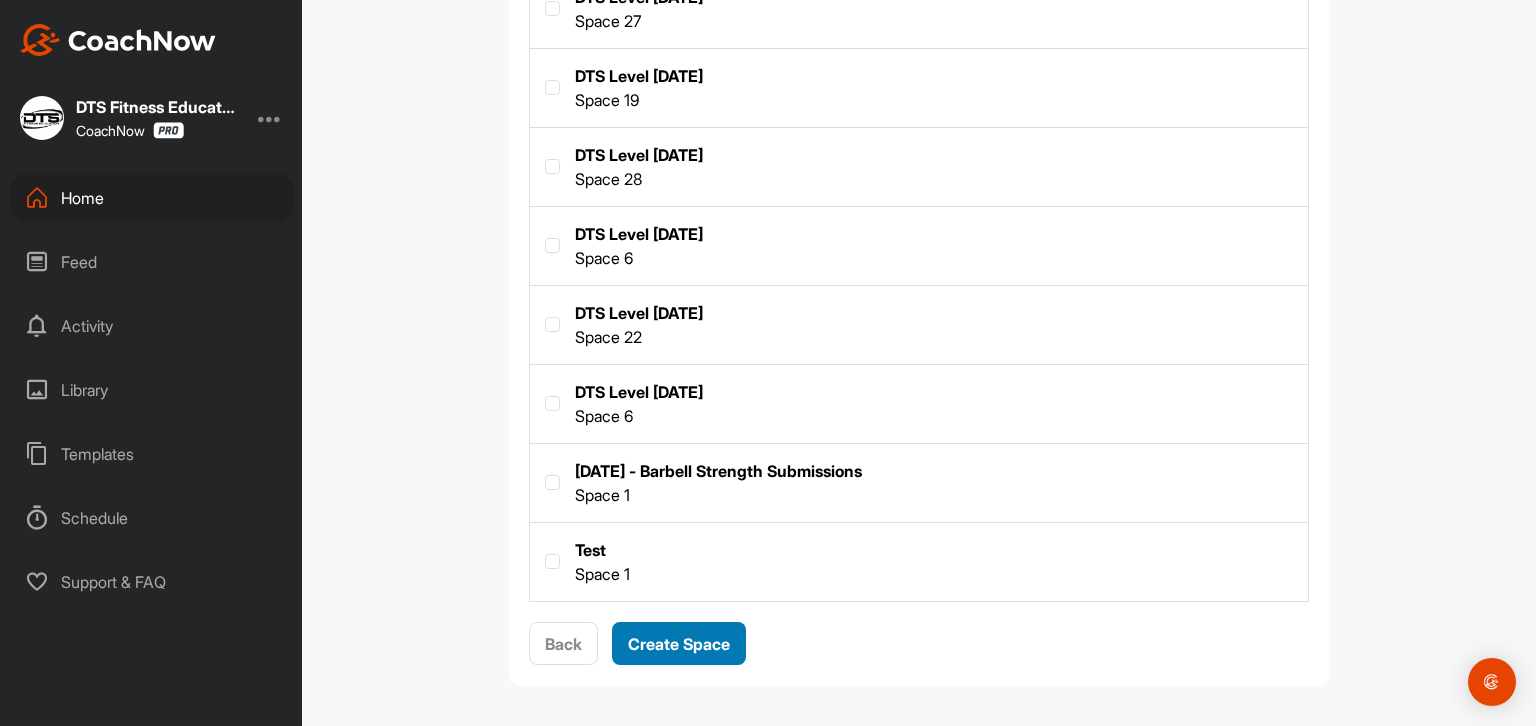 click on "Create Space" at bounding box center [679, 644] 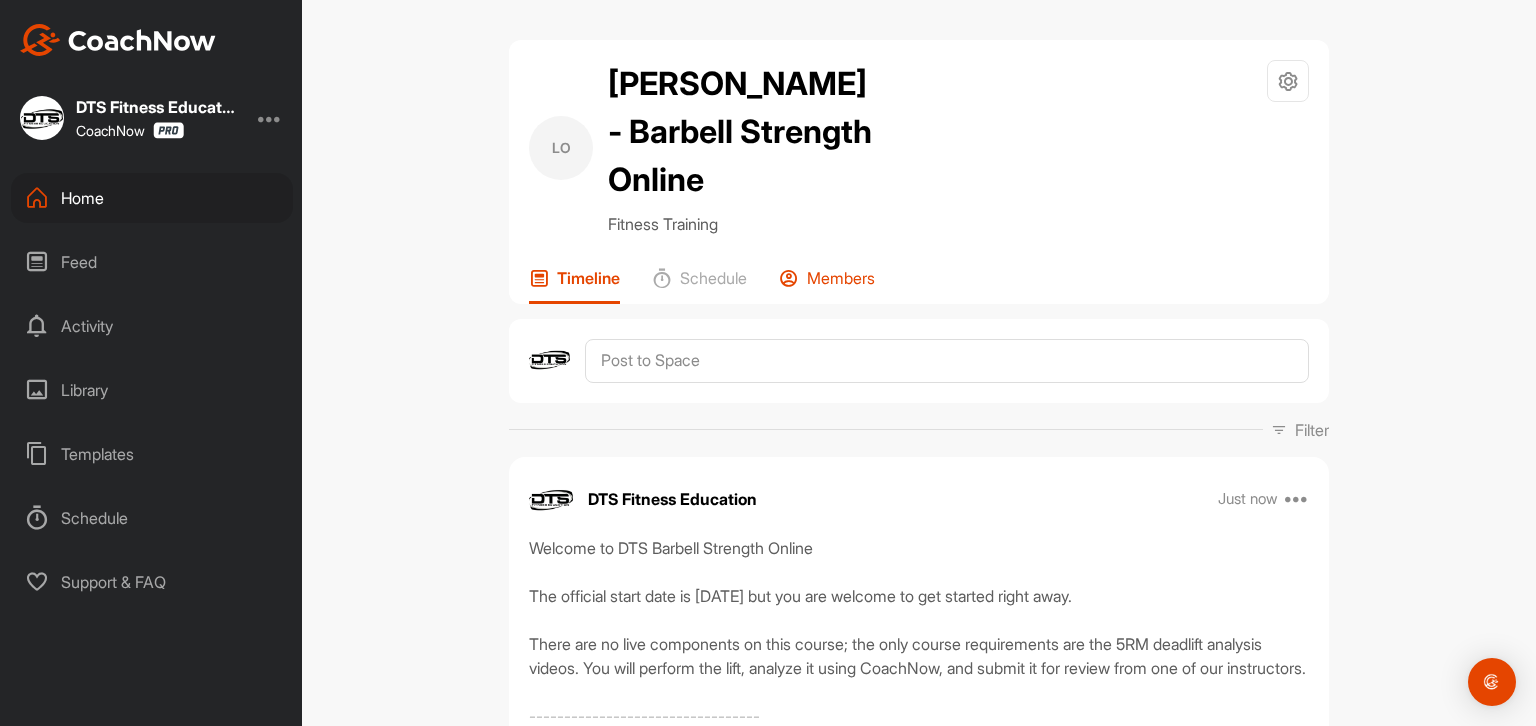 click on "Members" at bounding box center [841, 278] 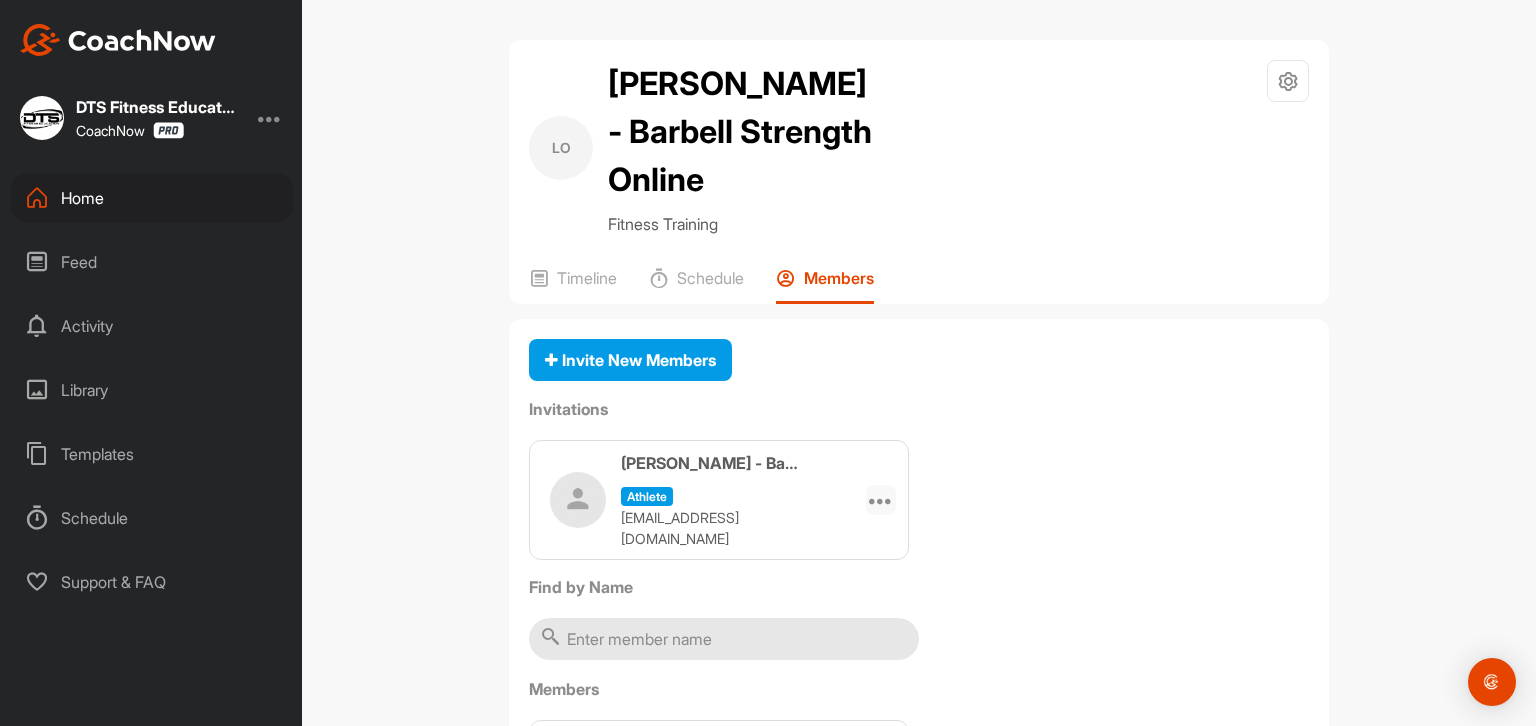 click at bounding box center (881, 500) 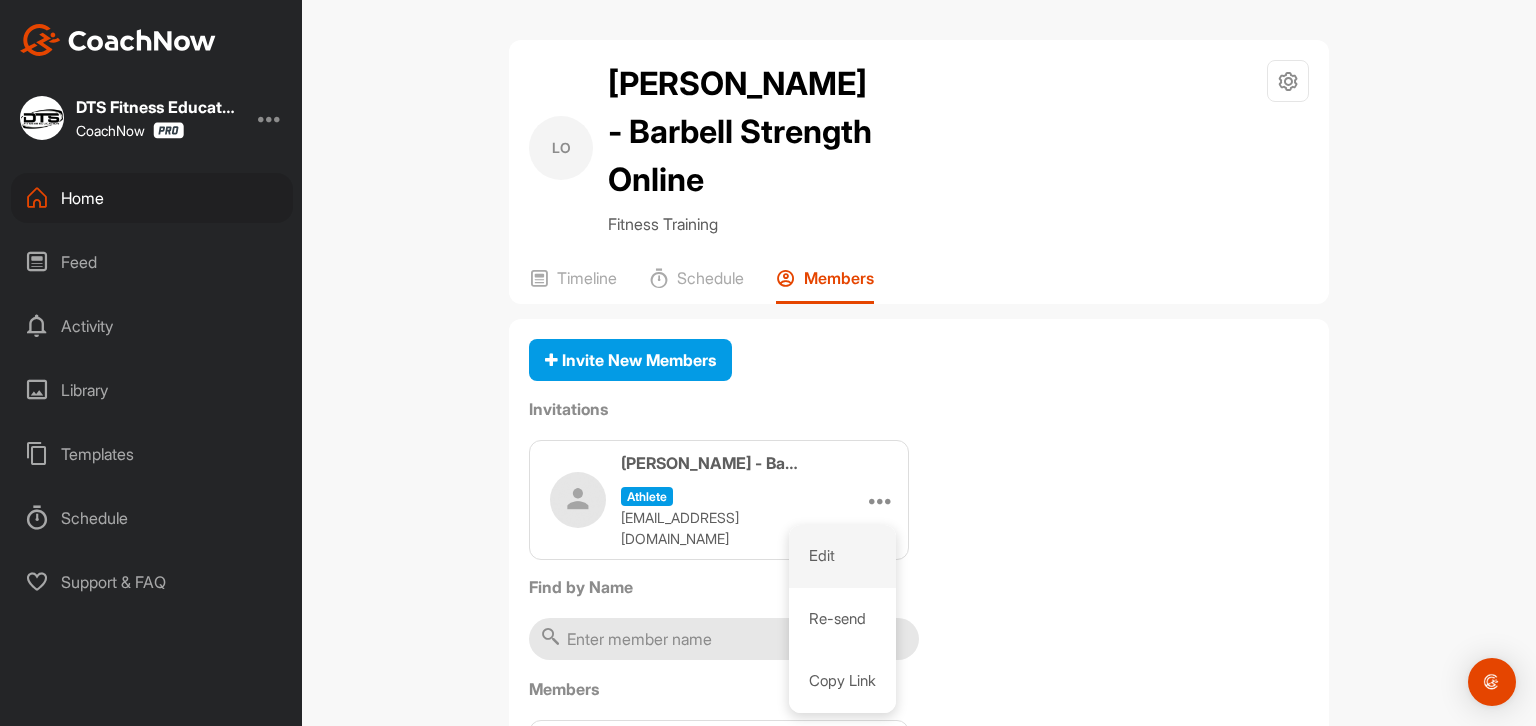 click on "Edit" at bounding box center [842, 556] 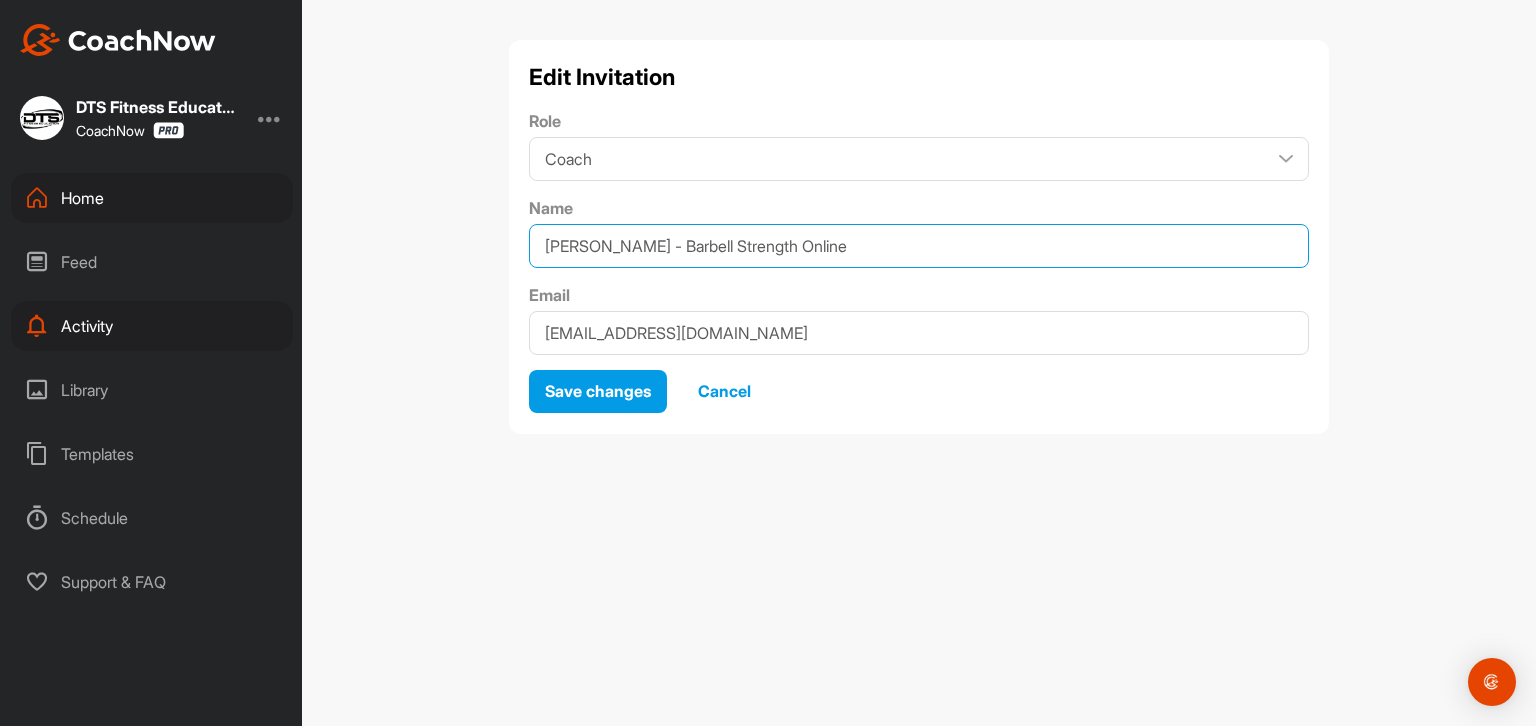 drag, startPoint x: 648, startPoint y: 247, endPoint x: 957, endPoint y: 232, distance: 309.36386 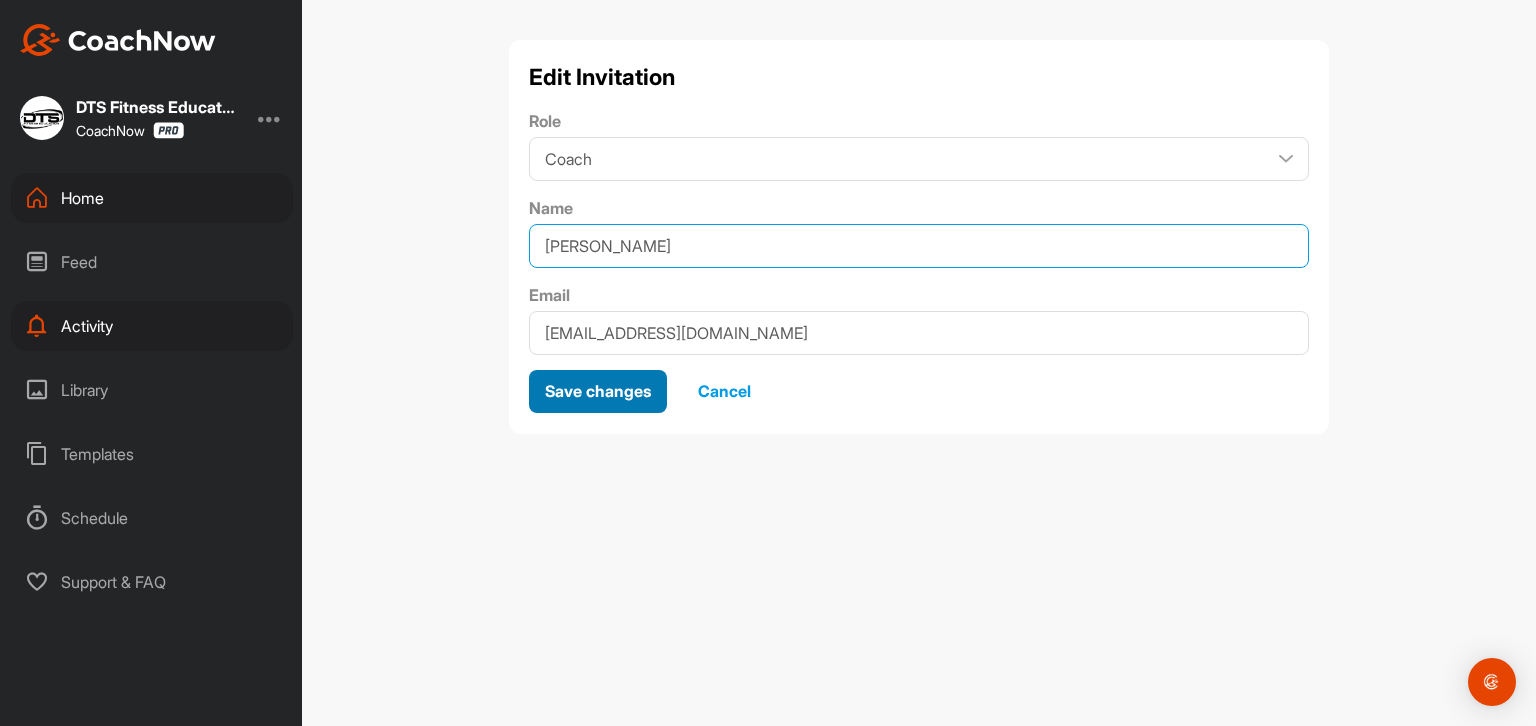 type on "[PERSON_NAME]" 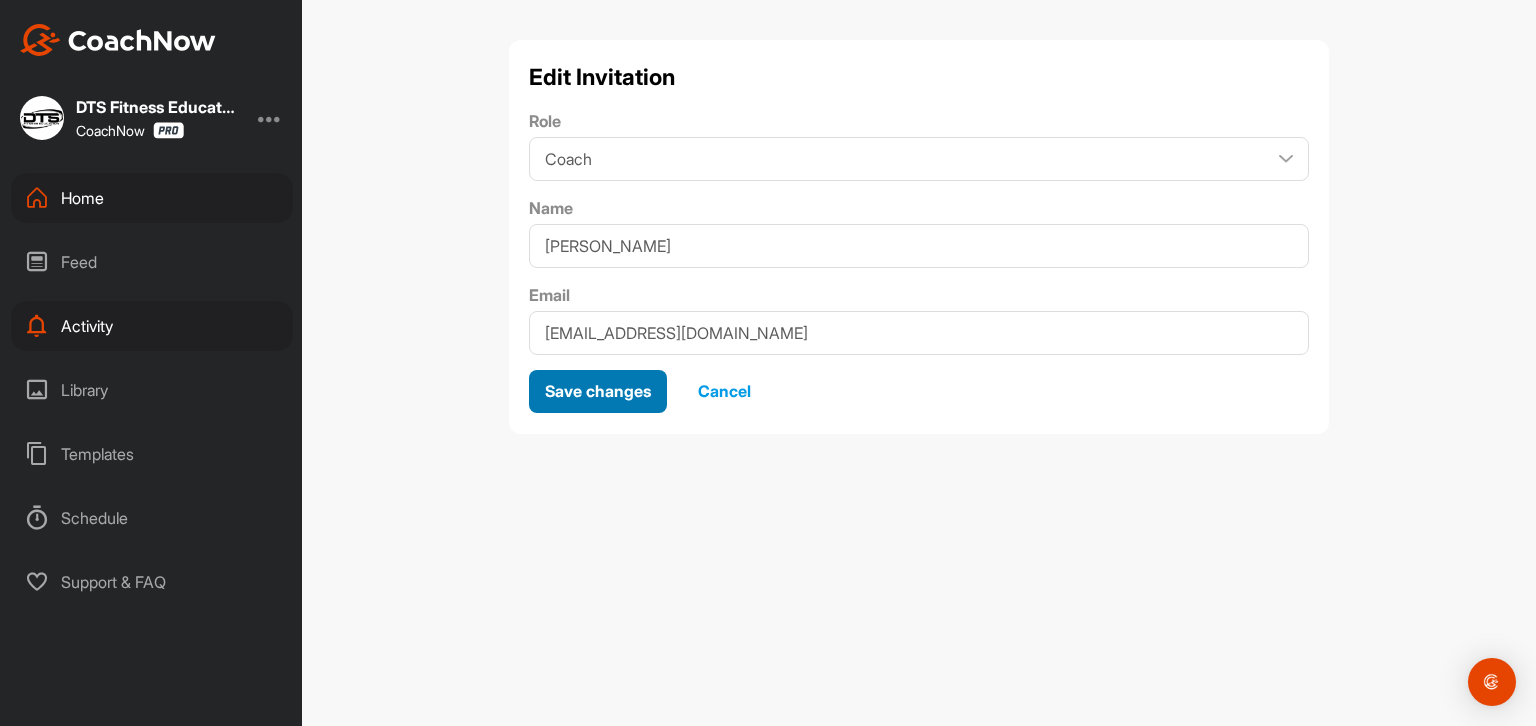 click on "Save changes" at bounding box center [598, 391] 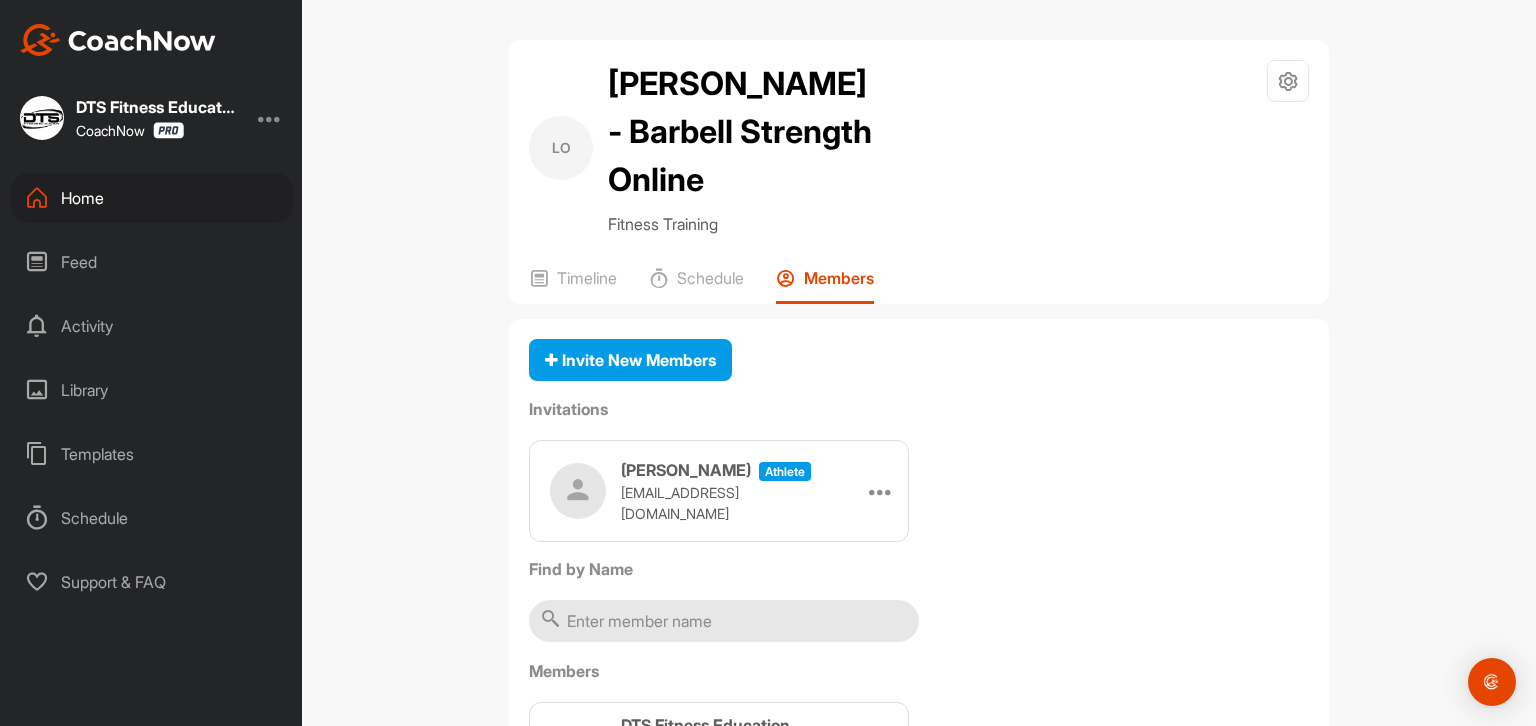 click on "Home" at bounding box center [152, 198] 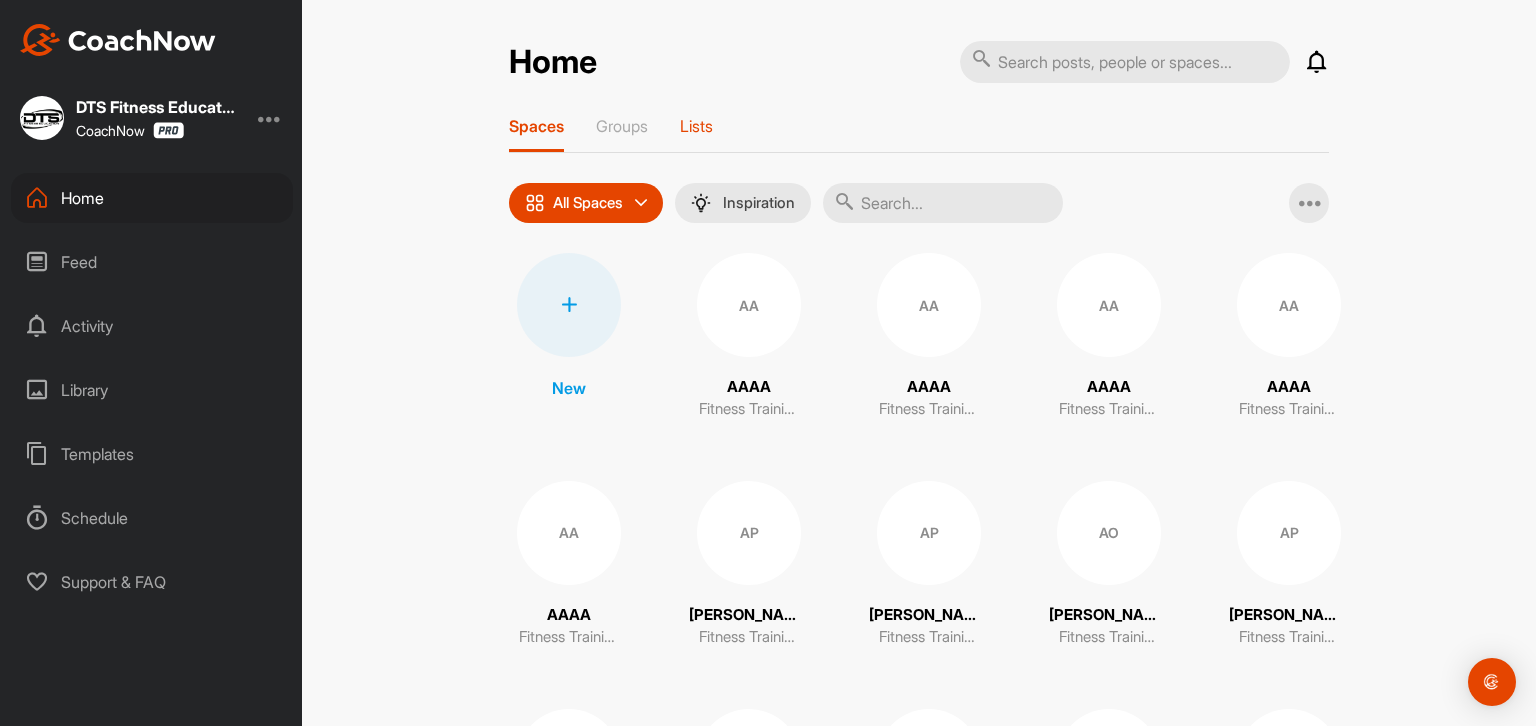 click on "Lists" at bounding box center (696, 126) 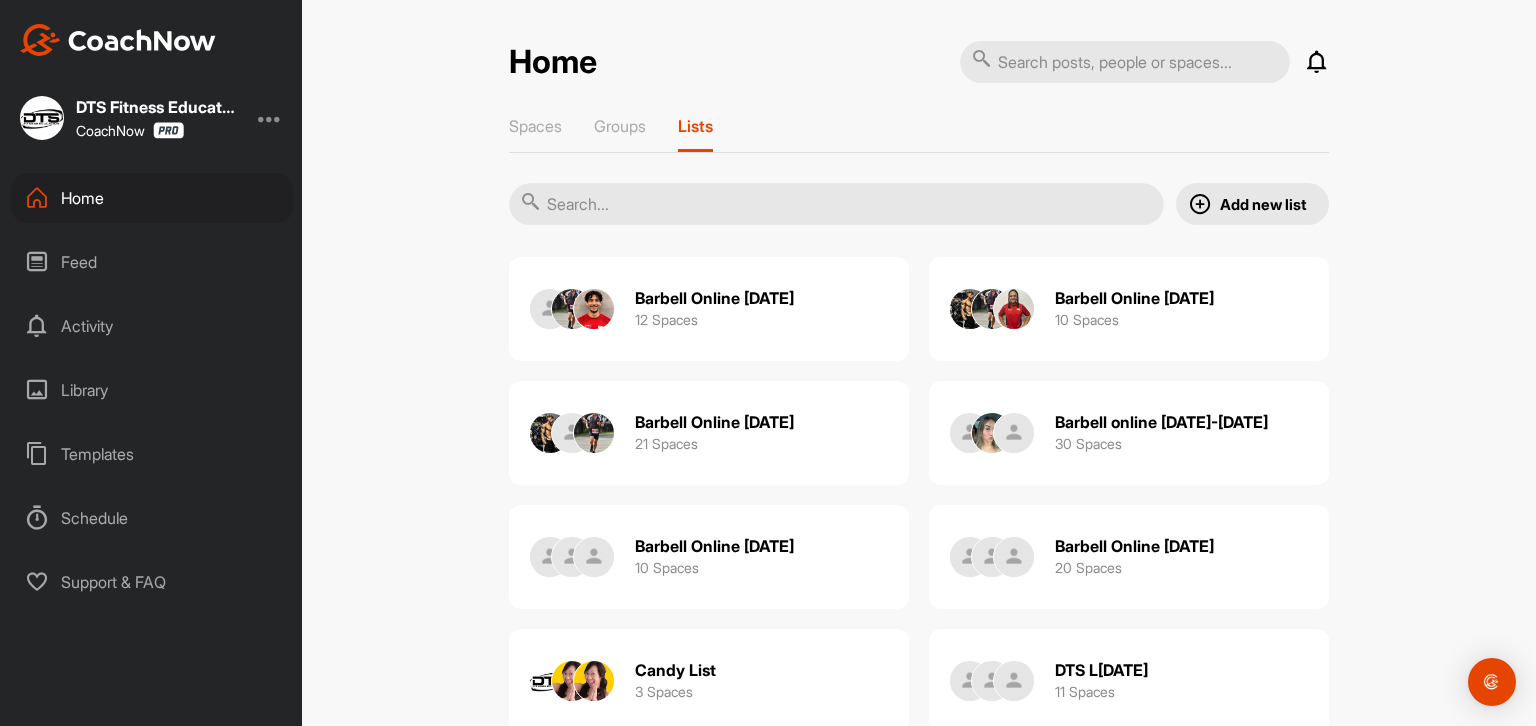 click on "Barbell Online [DATE]" at bounding box center (714, 422) 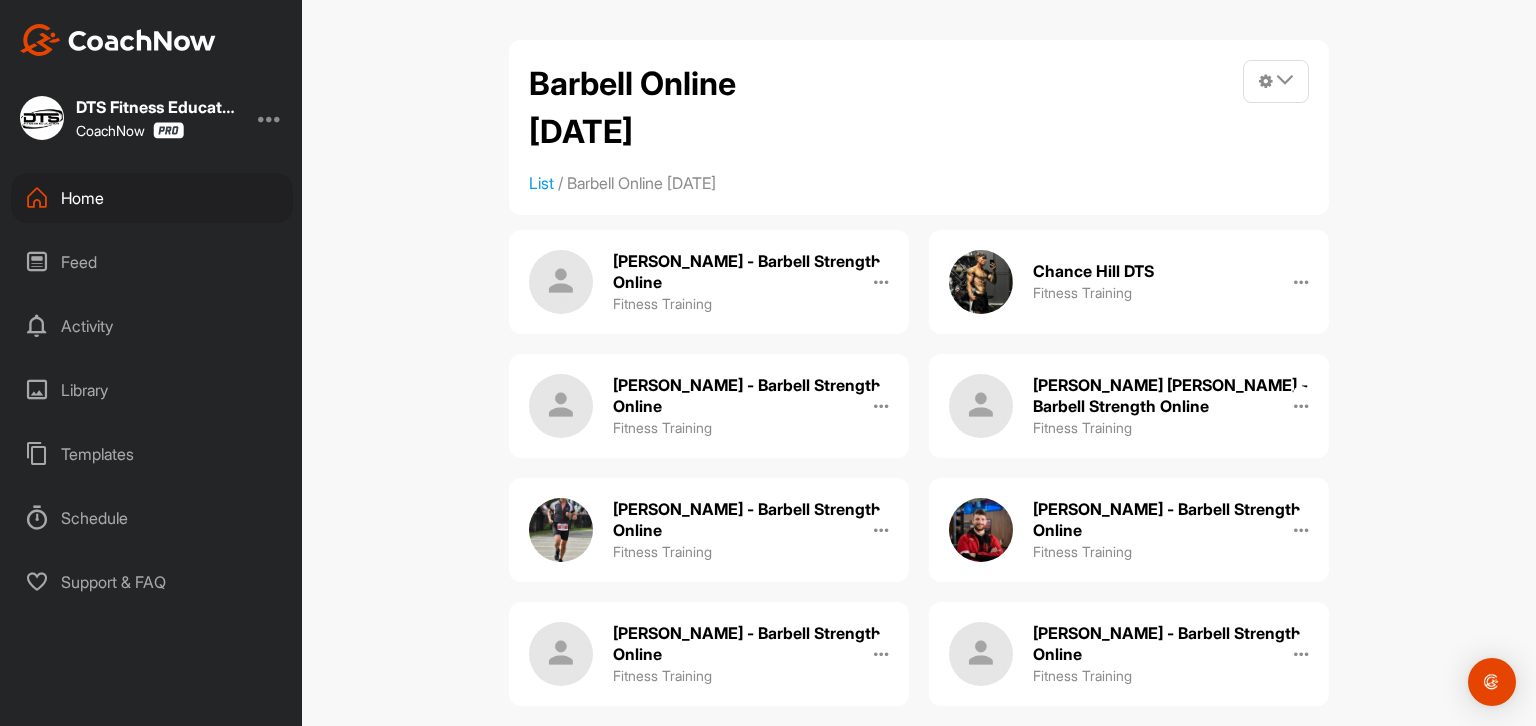 click on "[PERSON_NAME] - Barbell Strength Online" at bounding box center [751, 272] 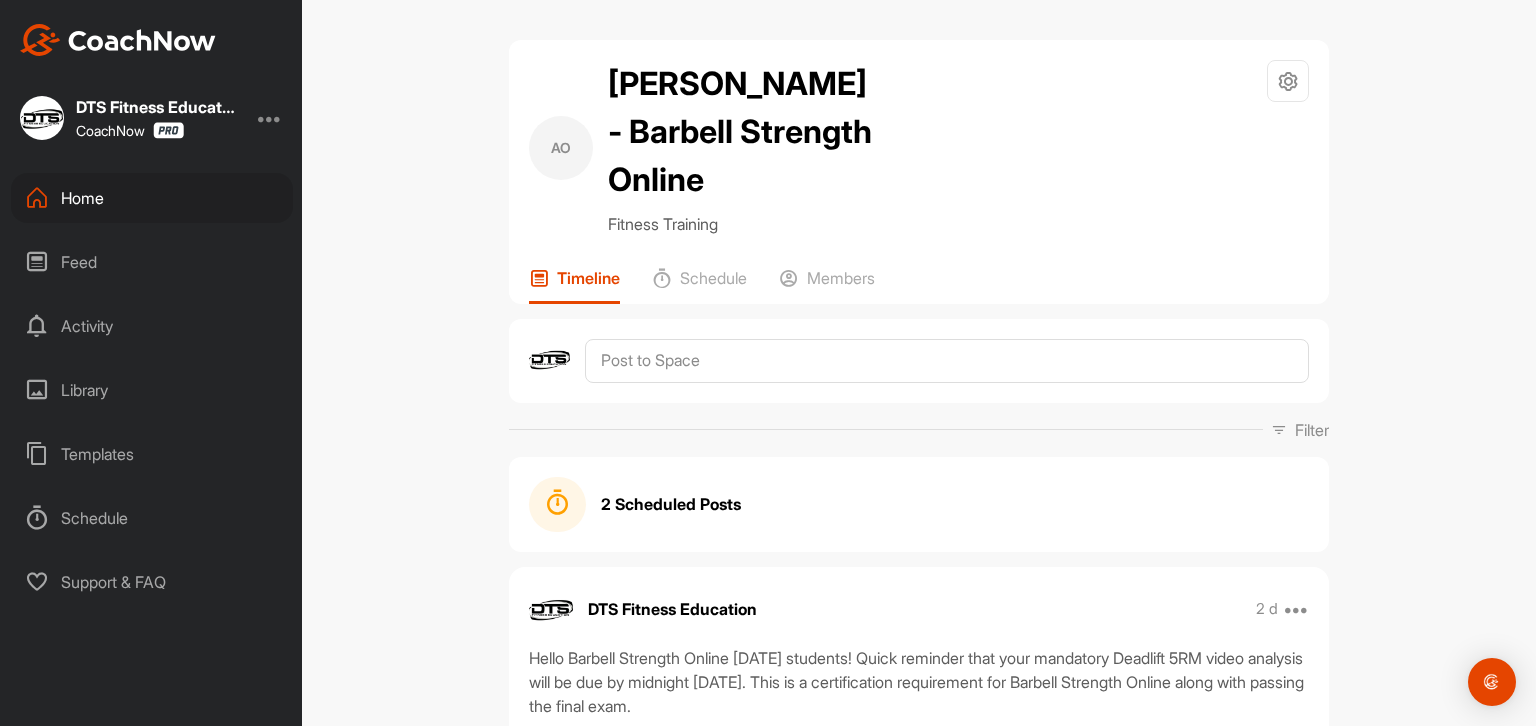 scroll, scrollTop: 300, scrollLeft: 0, axis: vertical 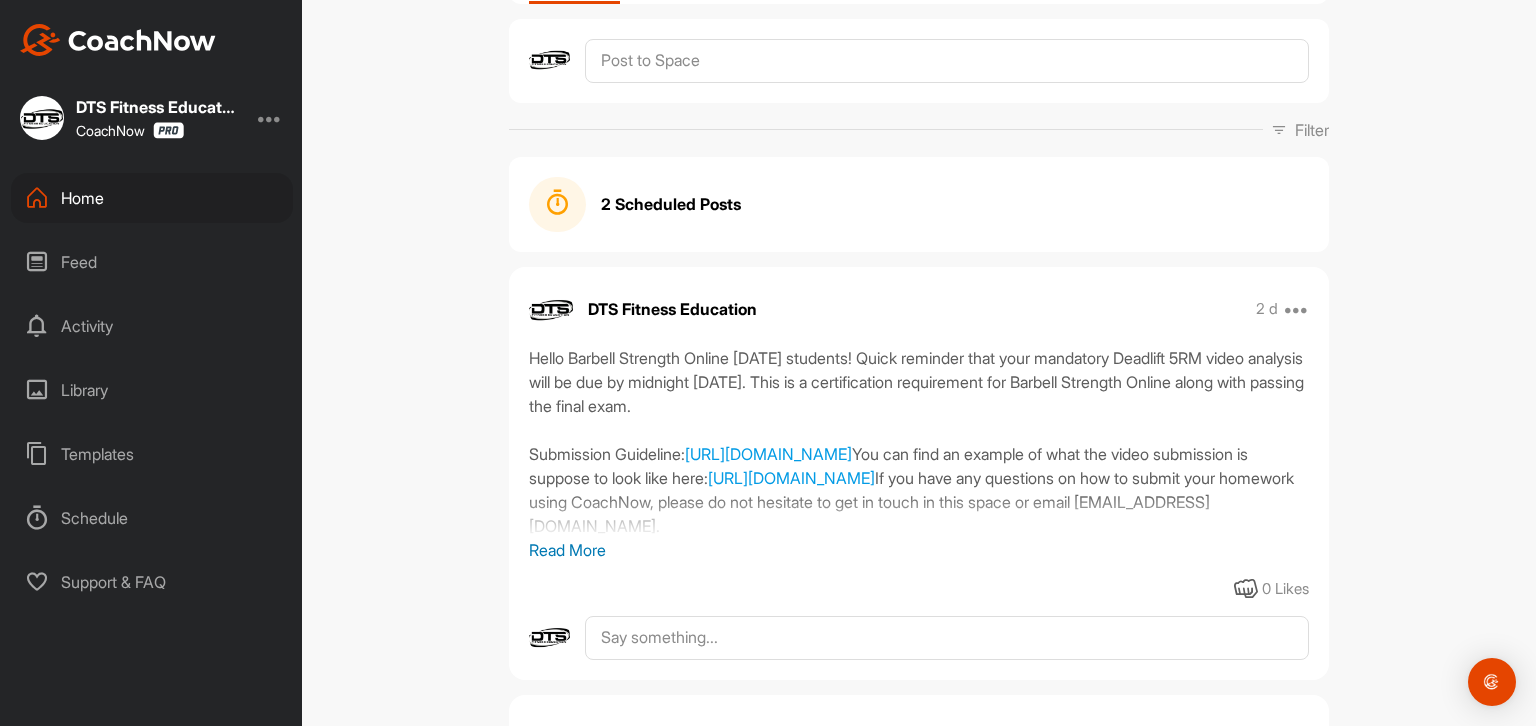 click on "Read More" at bounding box center (919, 550) 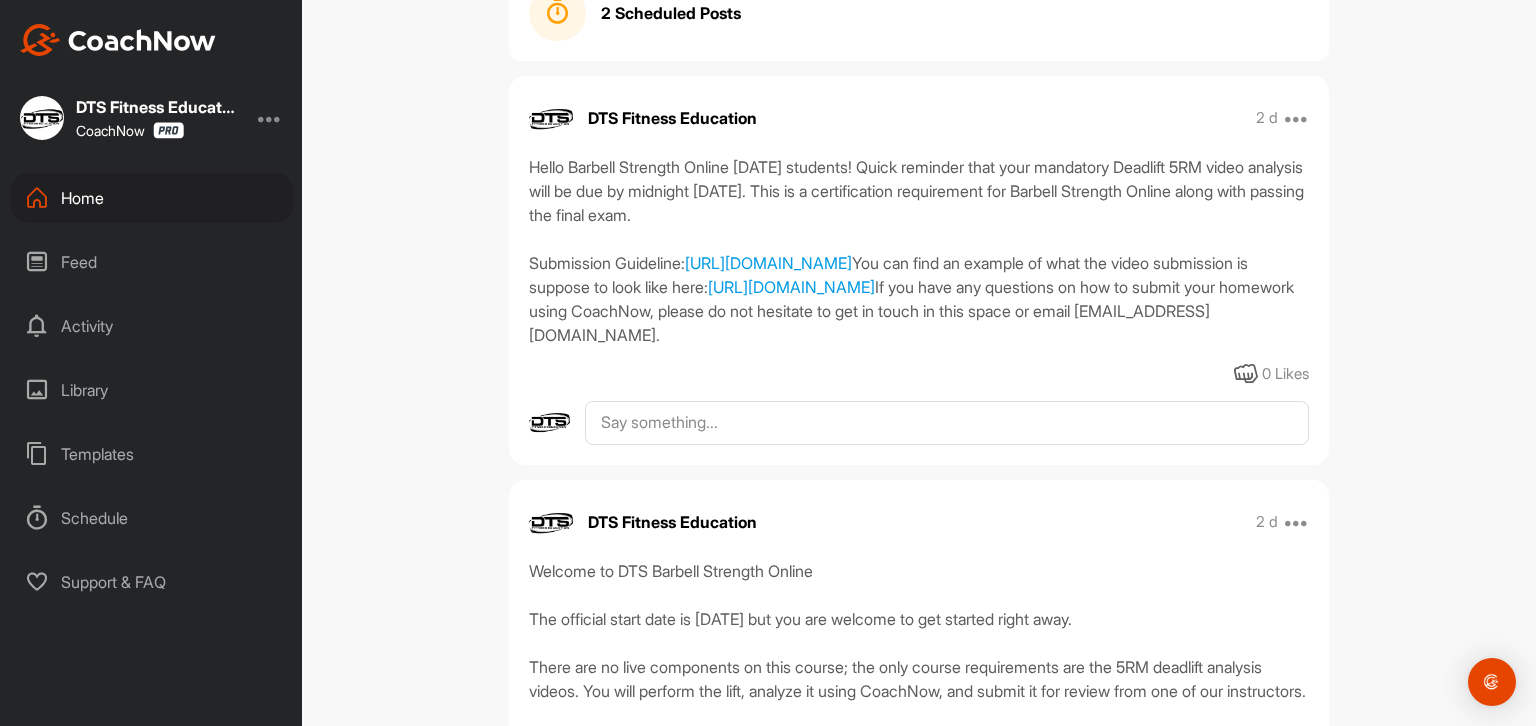 scroll, scrollTop: 500, scrollLeft: 0, axis: vertical 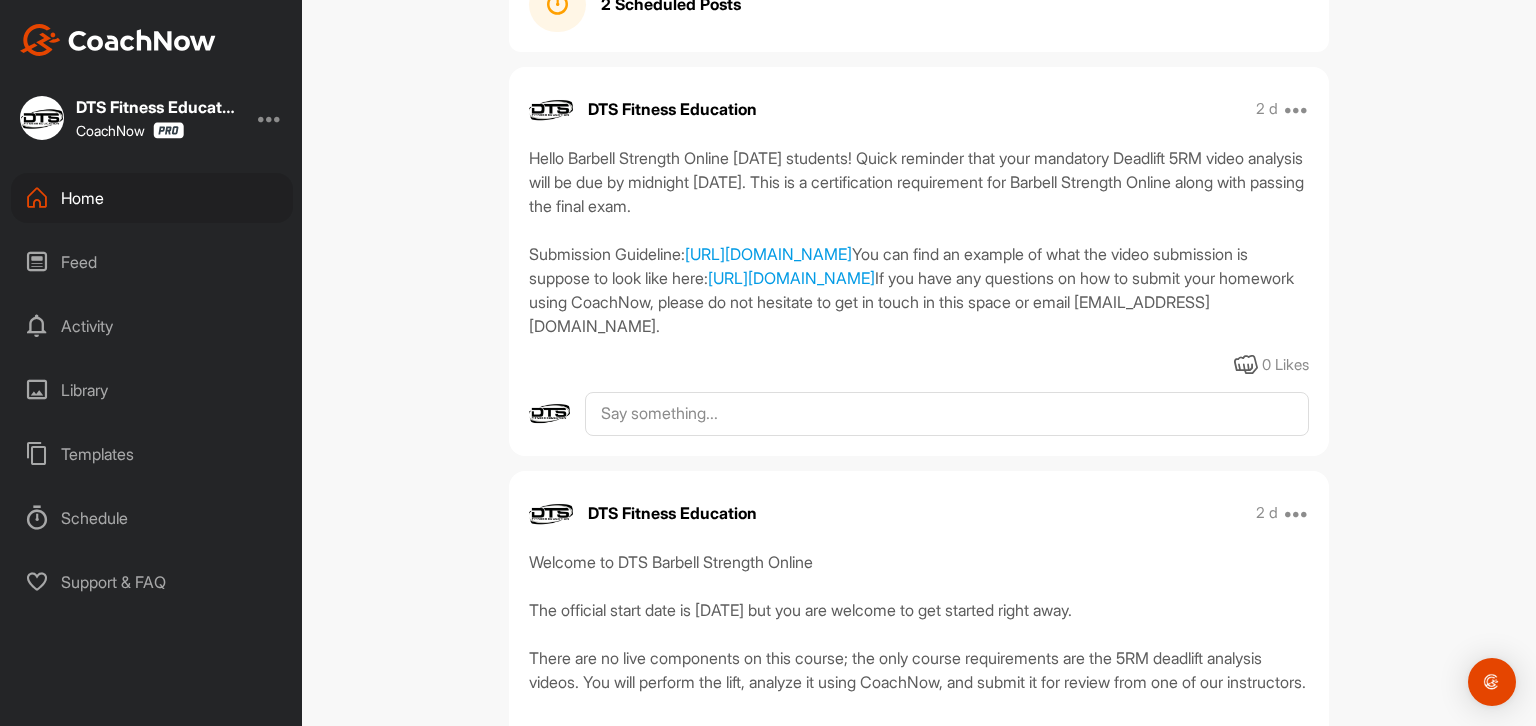 drag, startPoint x: 524, startPoint y: 200, endPoint x: 1109, endPoint y: 513, distance: 663.4712 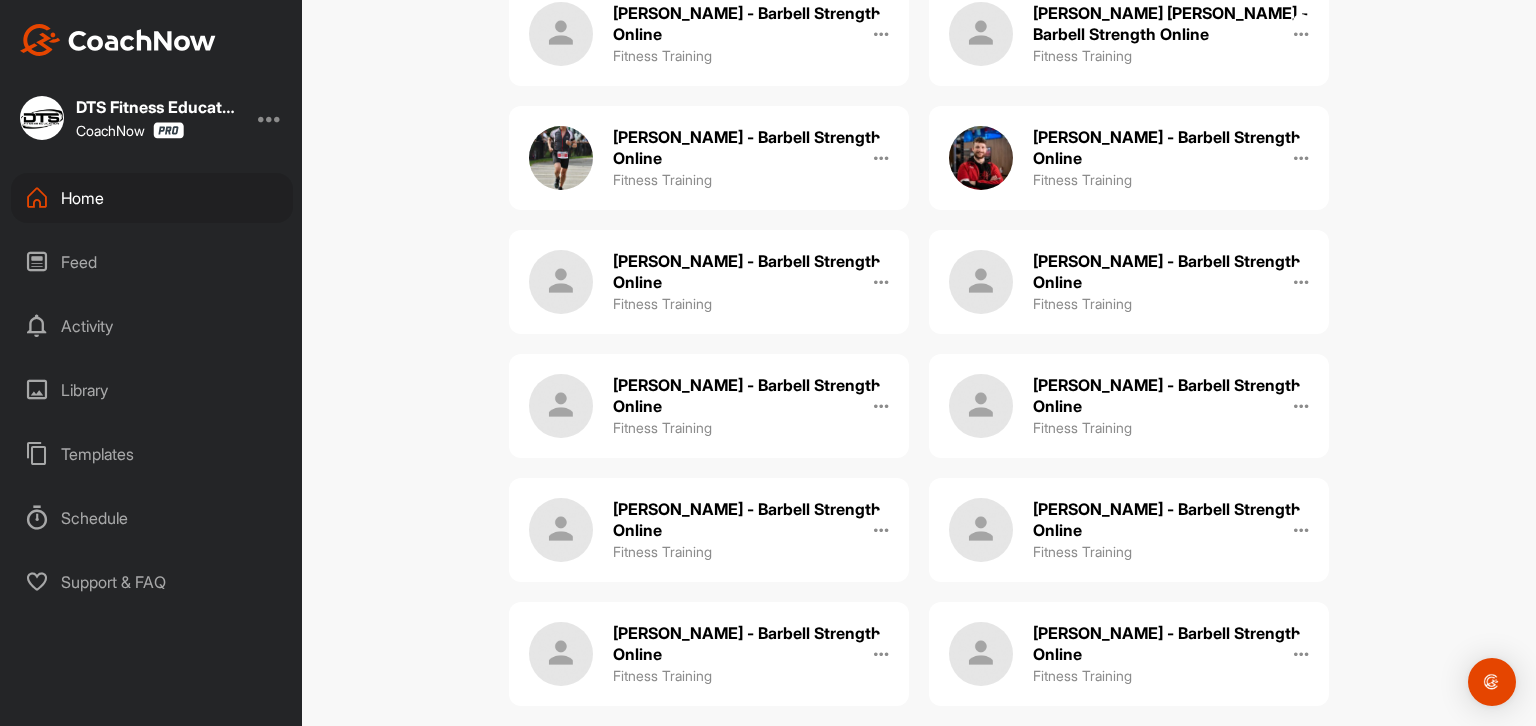 scroll, scrollTop: 400, scrollLeft: 0, axis: vertical 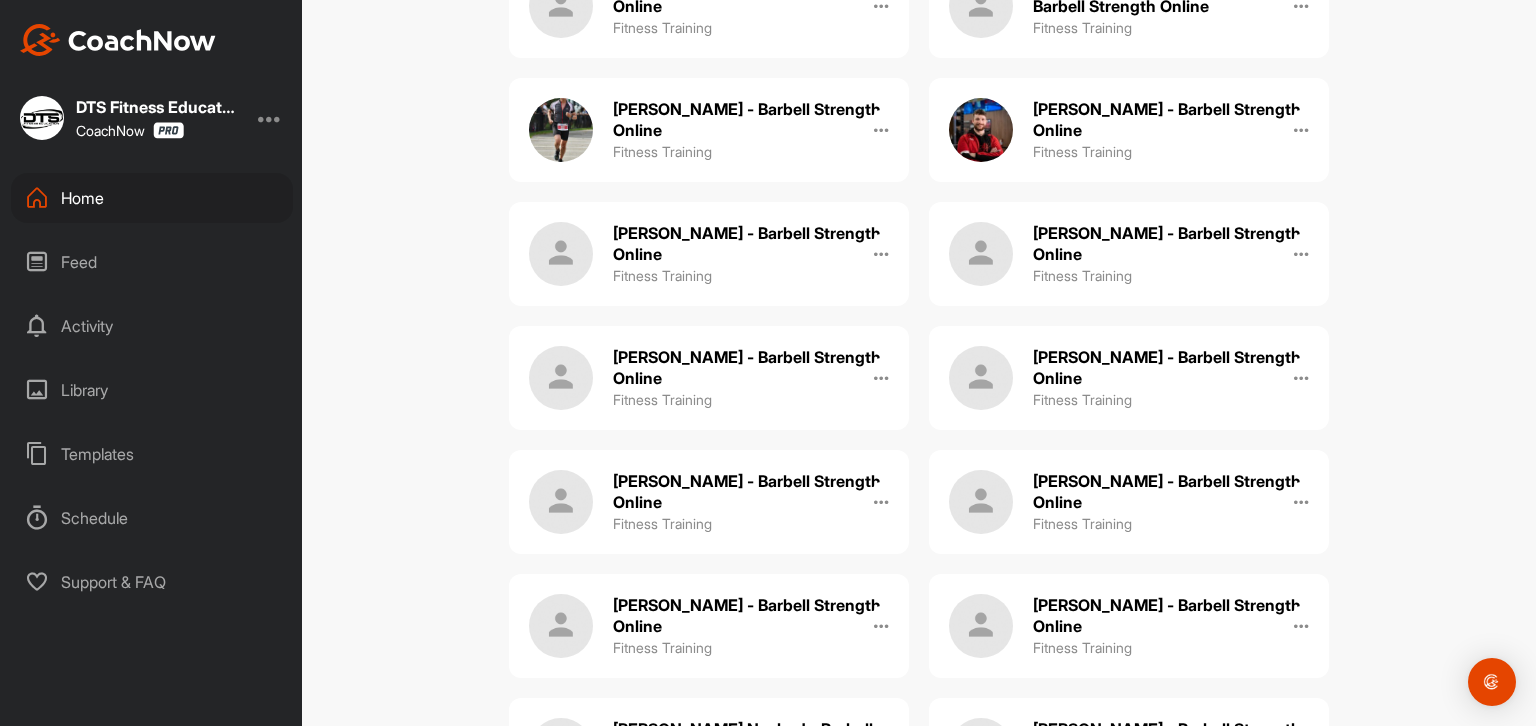 click on "[PERSON_NAME] - Barbell Strength Online" at bounding box center (1171, 492) 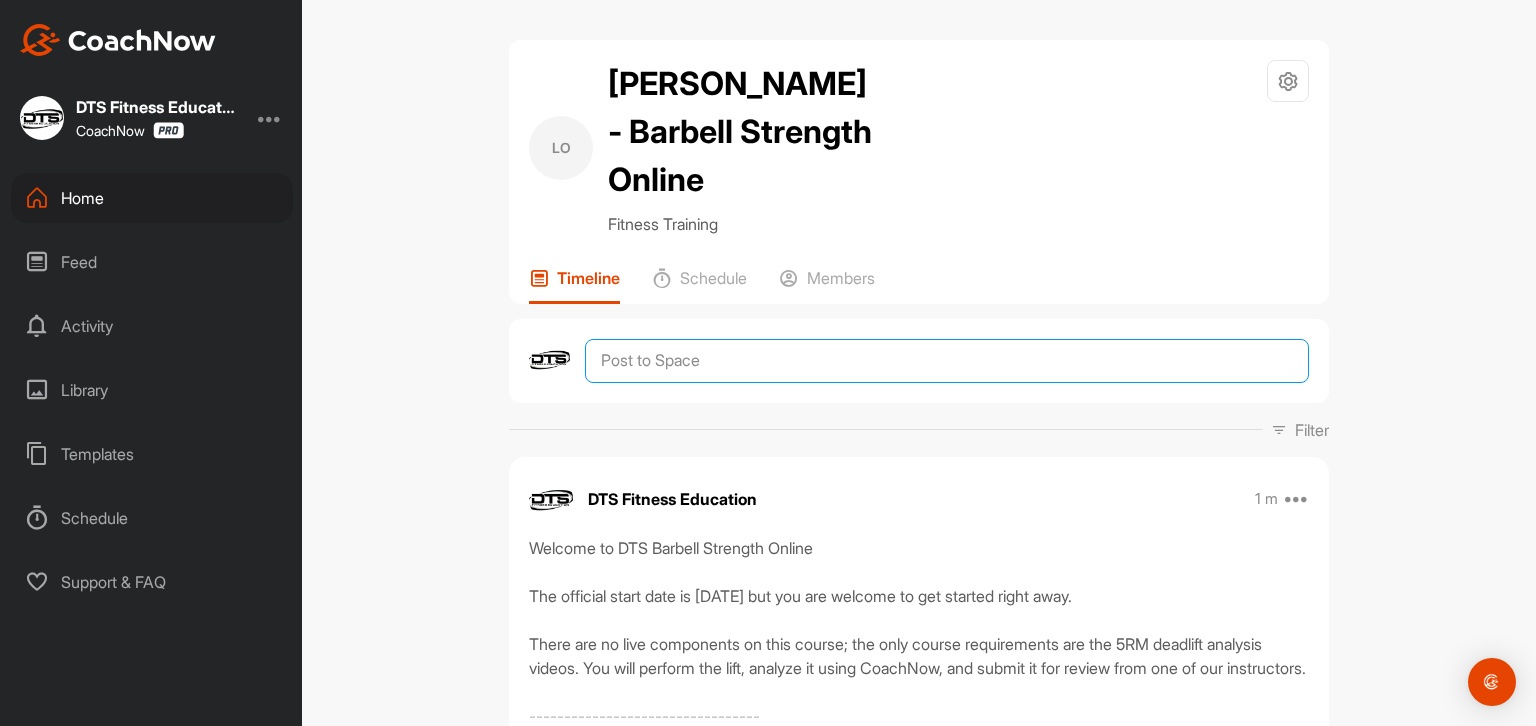 click at bounding box center [947, 361] 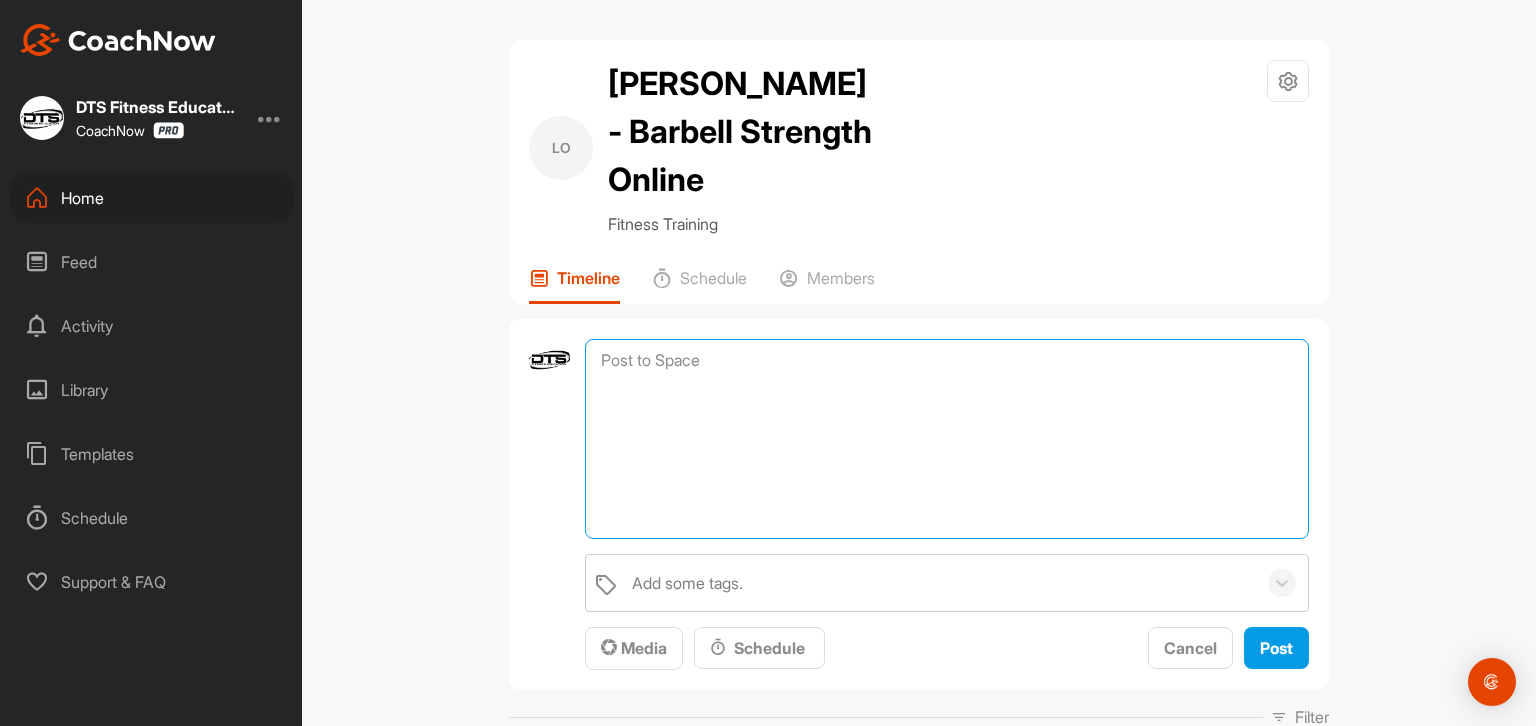 paste on "Hello Barbell Strength Online [DATE] students! Quick reminder that your mandatory Deadlift 5RM video analysis will be due by midnight [DATE]. This is a certification requirement for Barbell Strength Online along with passing the final exam.
Submission Guideline:
[URL][DOMAIN_NAME]
You can find an example of what the video submission is suppose to look like here:
[URL][DOMAIN_NAME]
If you have any questions on how to submit your homework using CoachNow, please do not hesitate to get in touch in this space or email [EMAIL_ADDRESS][DOMAIN_NAME]." 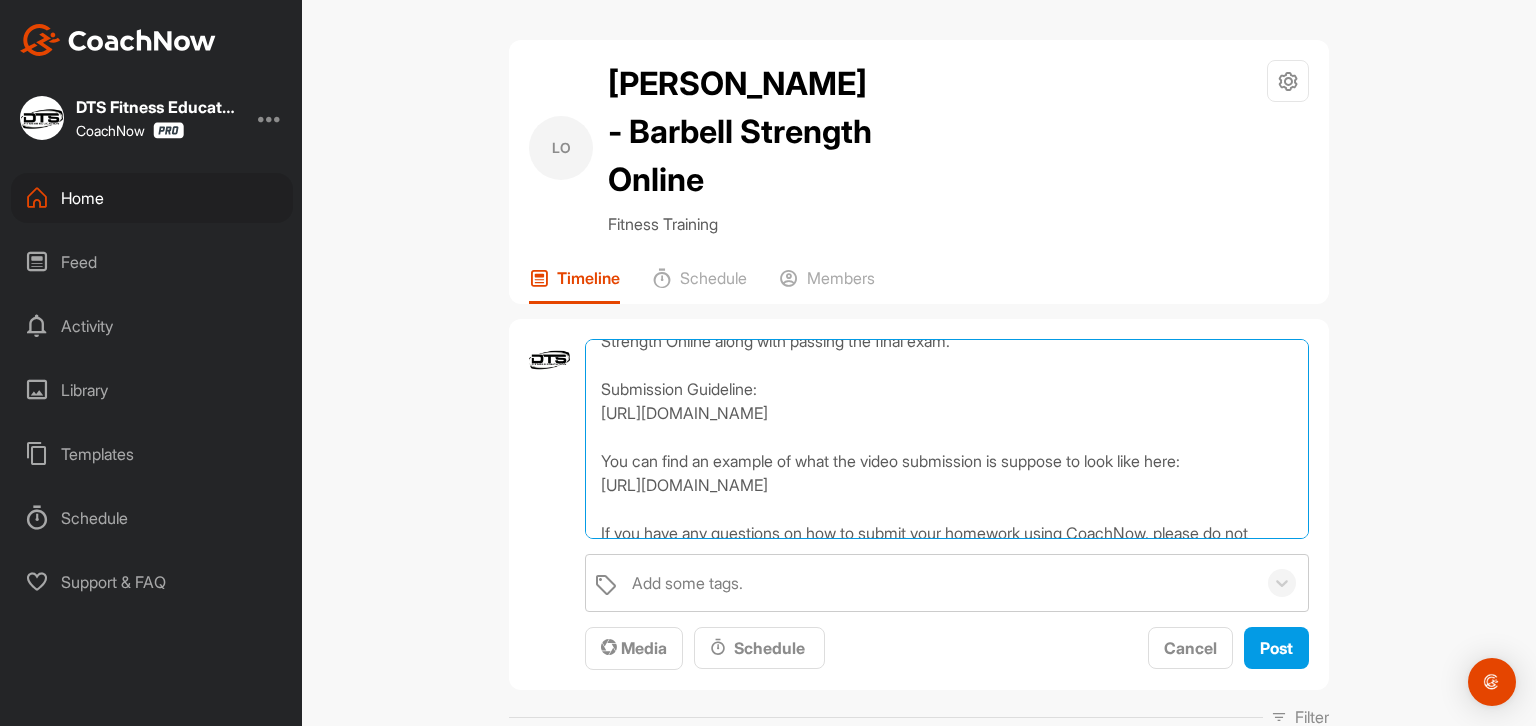 scroll, scrollTop: 0, scrollLeft: 0, axis: both 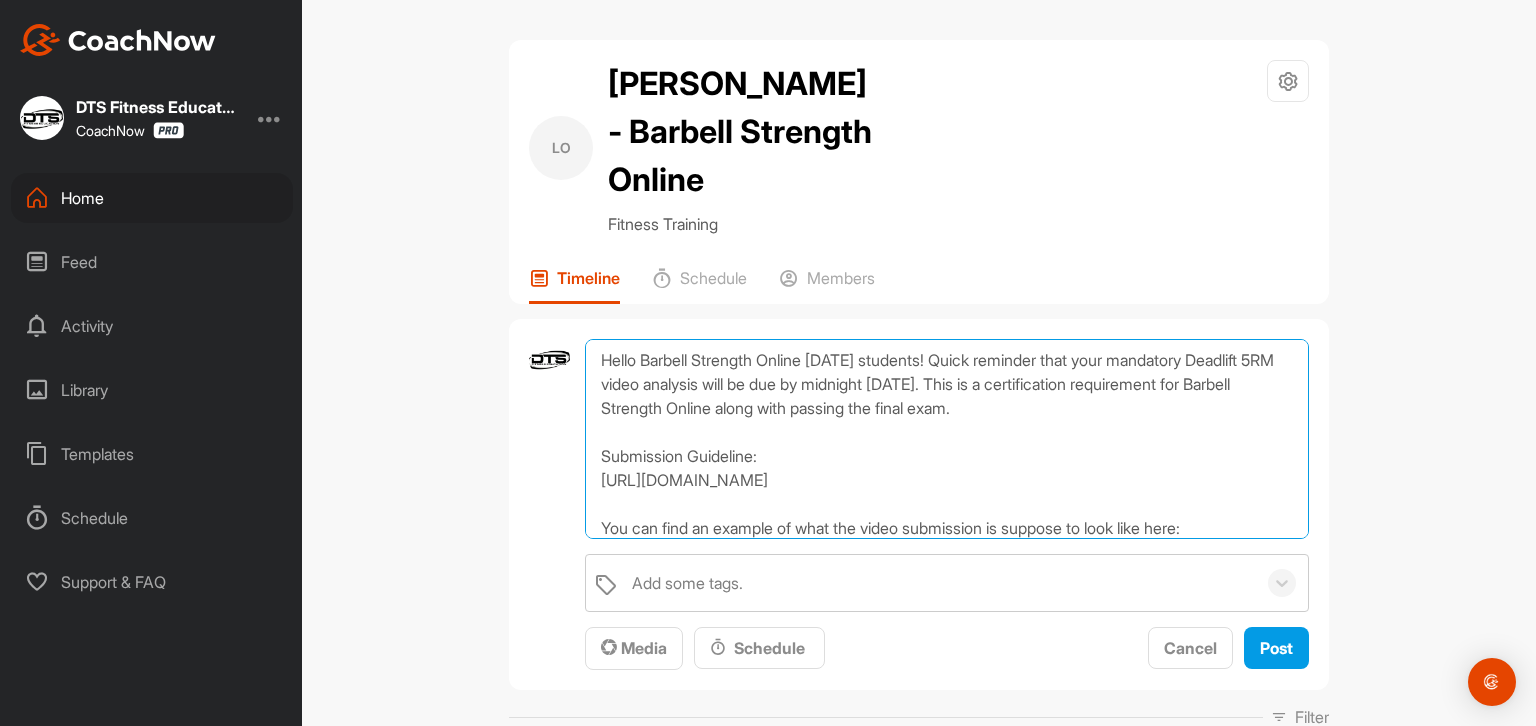 click on "Hello Barbell Strength Online [DATE] students! Quick reminder that your mandatory Deadlift 5RM video analysis will be due by midnight [DATE]. This is a certification requirement for Barbell Strength Online along with passing the final exam.
Submission Guideline:
[URL][DOMAIN_NAME]
You can find an example of what the video submission is suppose to look like here:
[URL][DOMAIN_NAME]
If you have any questions on how to submit your homework using CoachNow, please do not hesitate to get in touch in this space or email [EMAIL_ADDRESS][DOMAIN_NAME]." at bounding box center [947, 439] 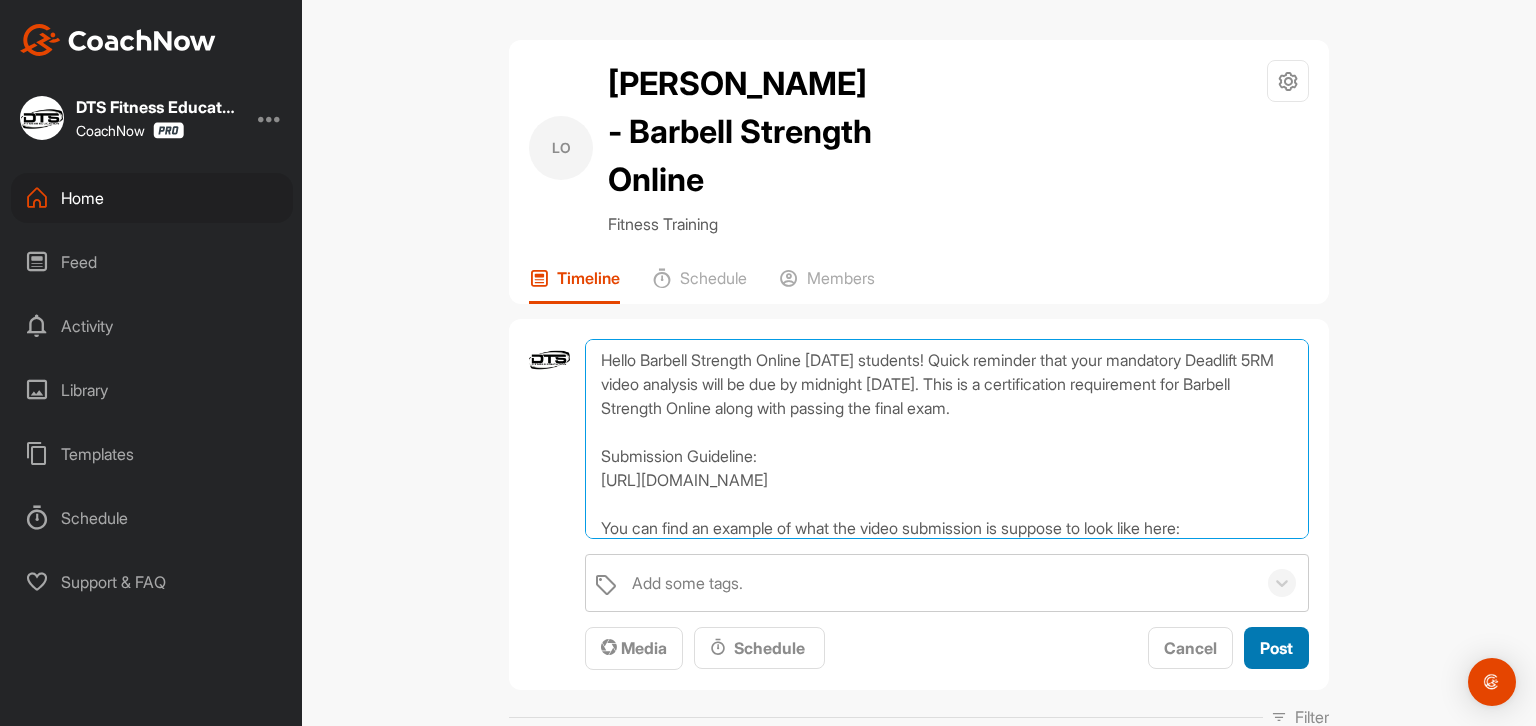 type on "Hello Barbell Strength Online [DATE] students! Quick reminder that your mandatory Deadlift 5RM video analysis will be due by midnight [DATE]. This is a certification requirement for Barbell Strength Online along with passing the final exam.
Submission Guideline:
[URL][DOMAIN_NAME]
You can find an example of what the video submission is suppose to look like here:
[URL][DOMAIN_NAME]
If you have any questions on how to submit your homework using CoachNow, please do not hesitate to get in touch in this space or email [EMAIL_ADDRESS][DOMAIN_NAME]." 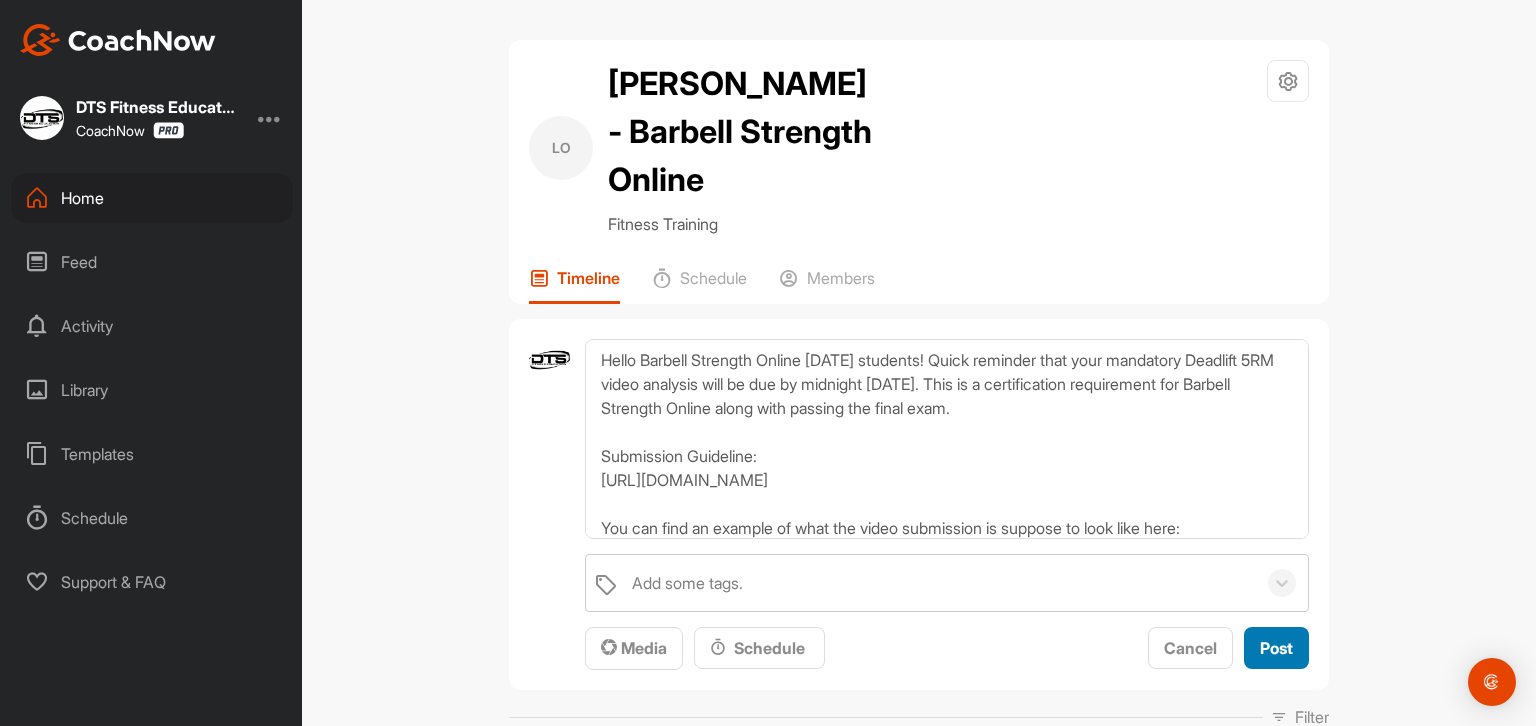 click on "Post" at bounding box center [1276, 648] 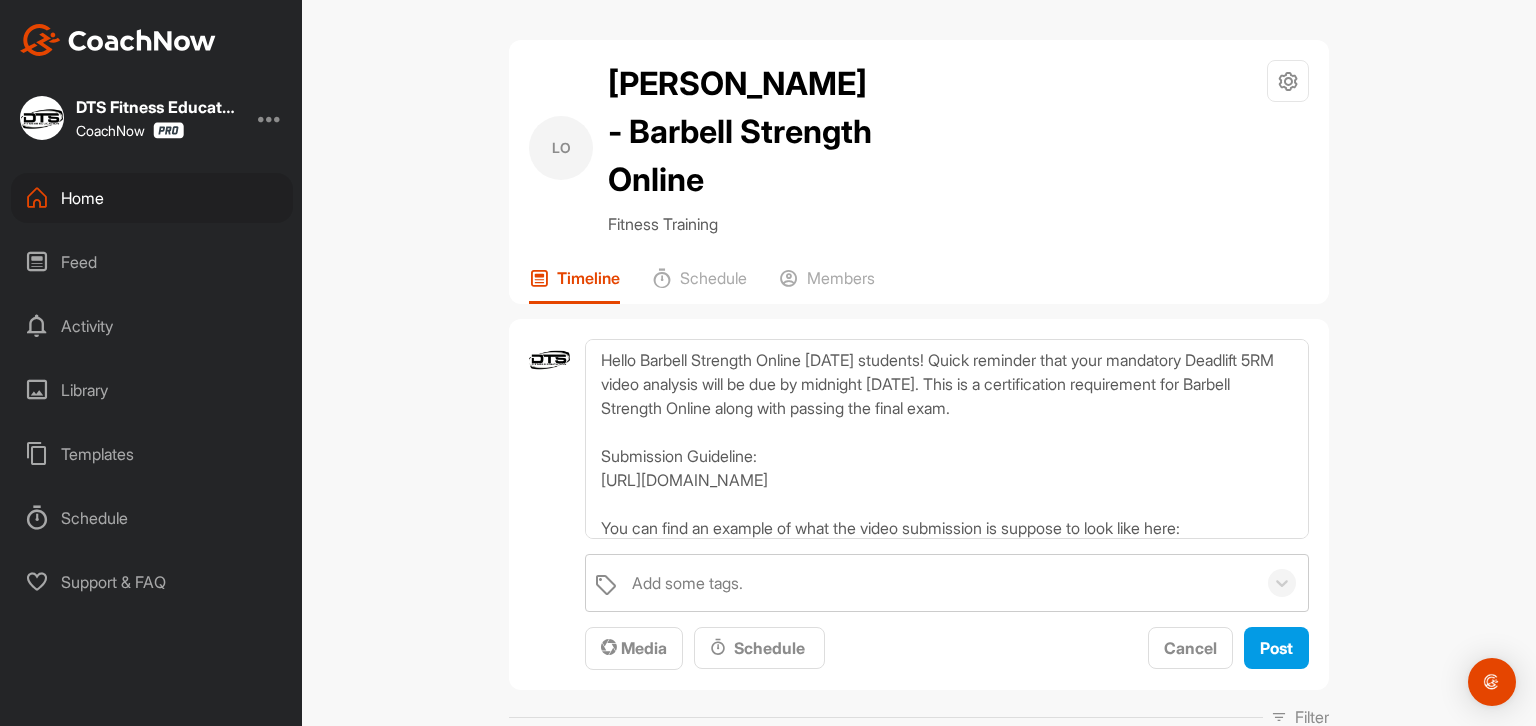 type 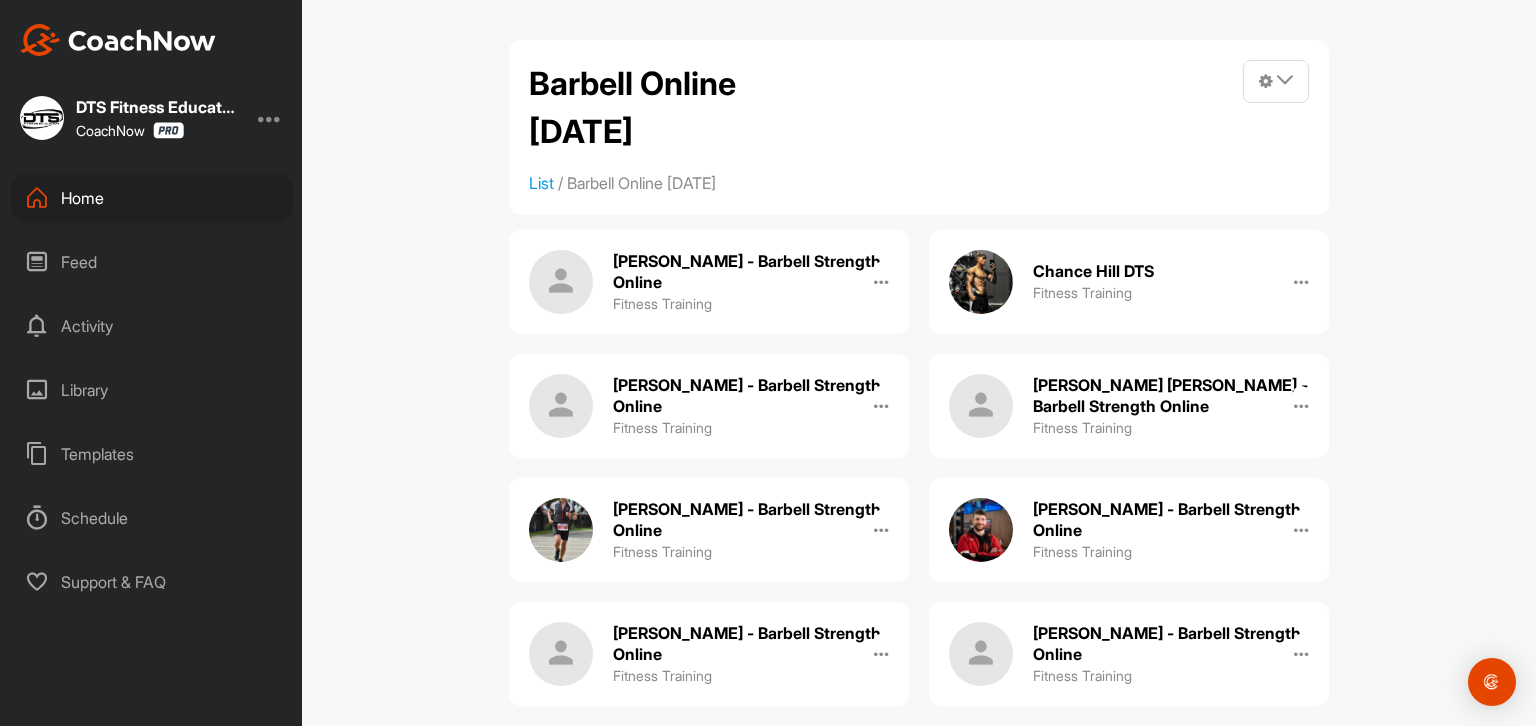 click on "[PERSON_NAME] - Barbell Strength Online" at bounding box center (751, 272) 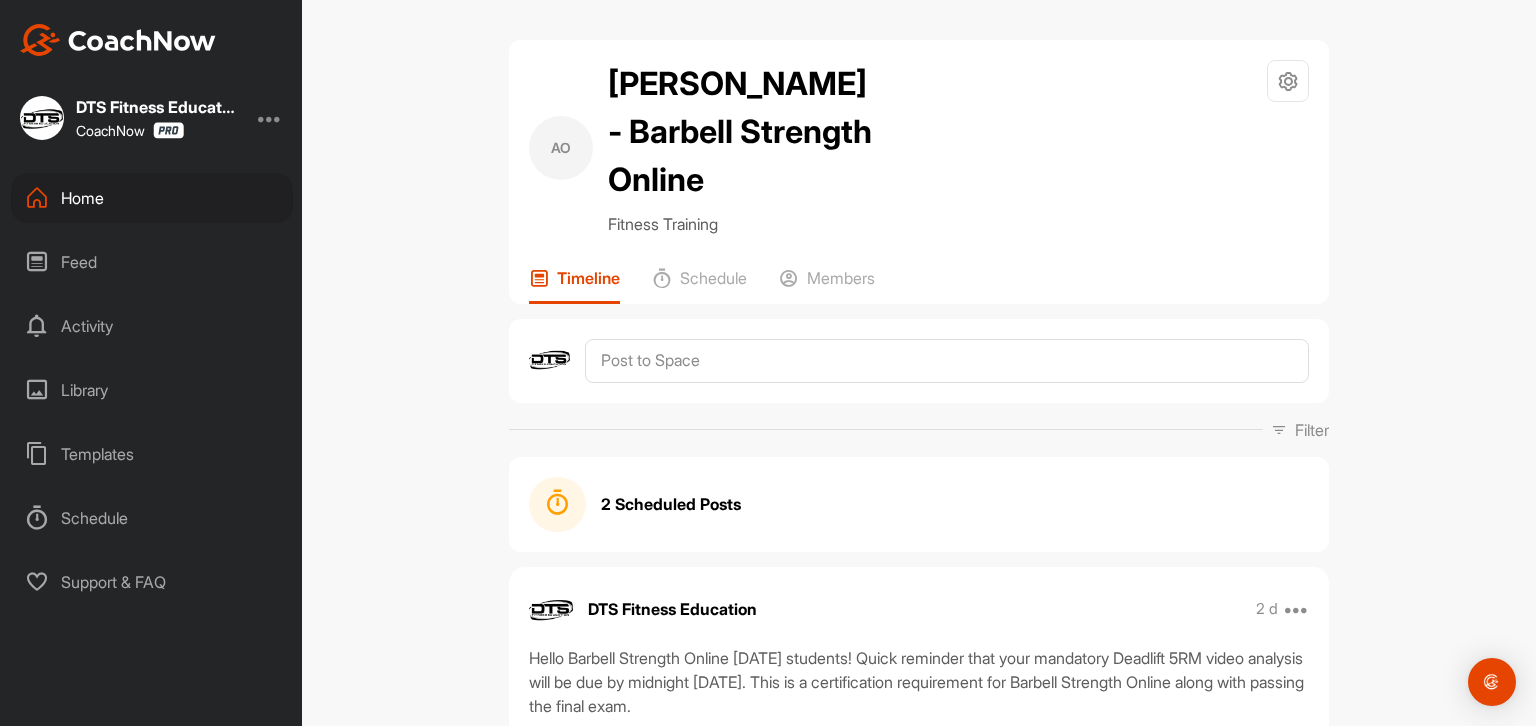 click on "2 Scheduled Posts" at bounding box center [671, 504] 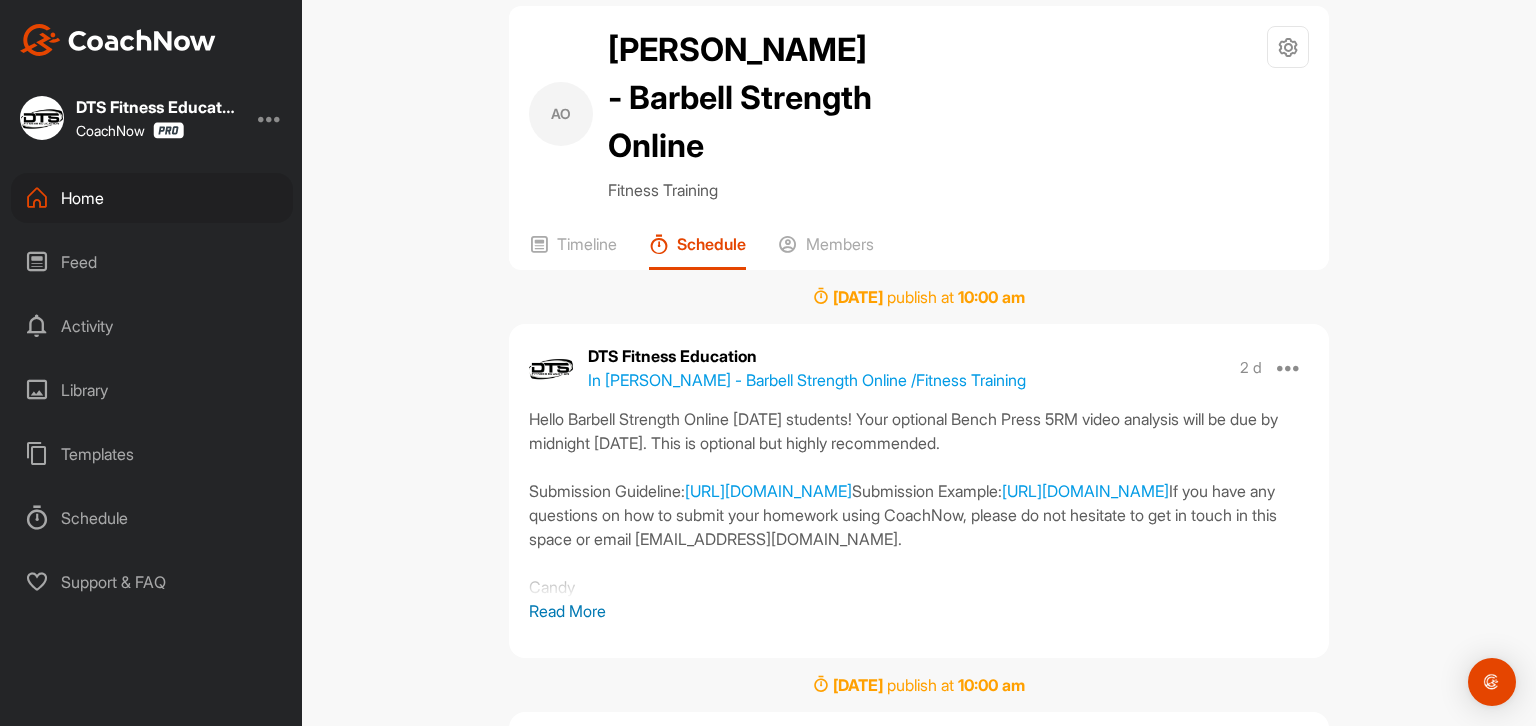scroll, scrollTop: 100, scrollLeft: 0, axis: vertical 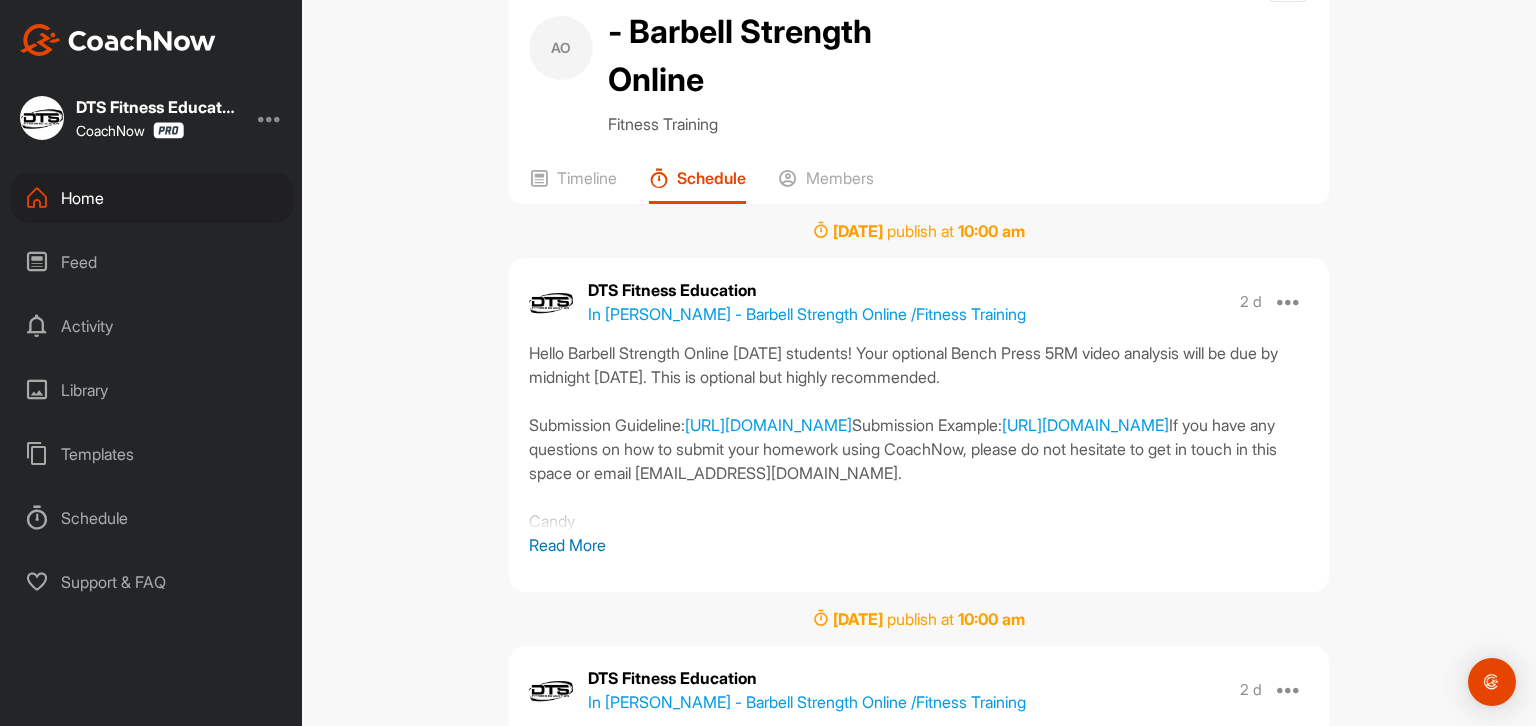 click on "Read More" at bounding box center (919, 545) 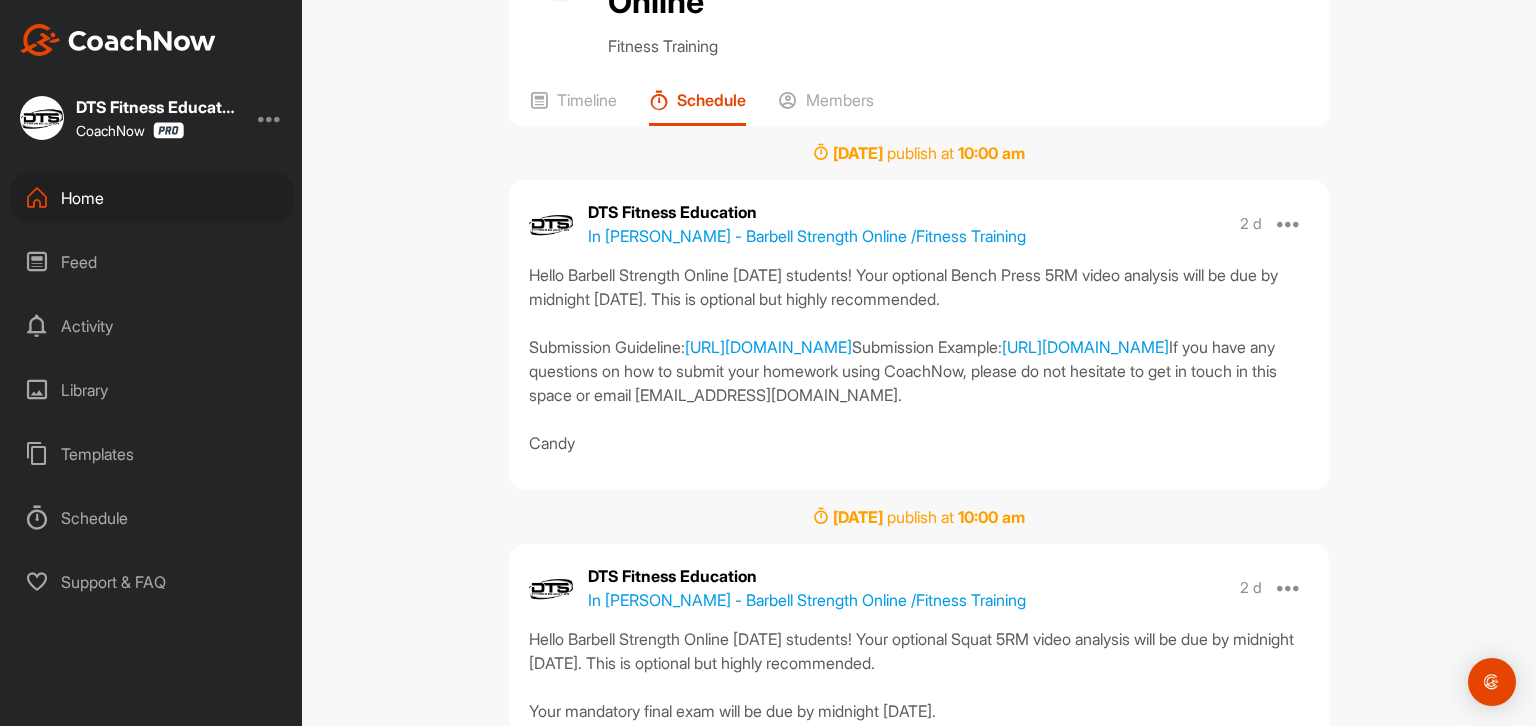 scroll, scrollTop: 200, scrollLeft: 0, axis: vertical 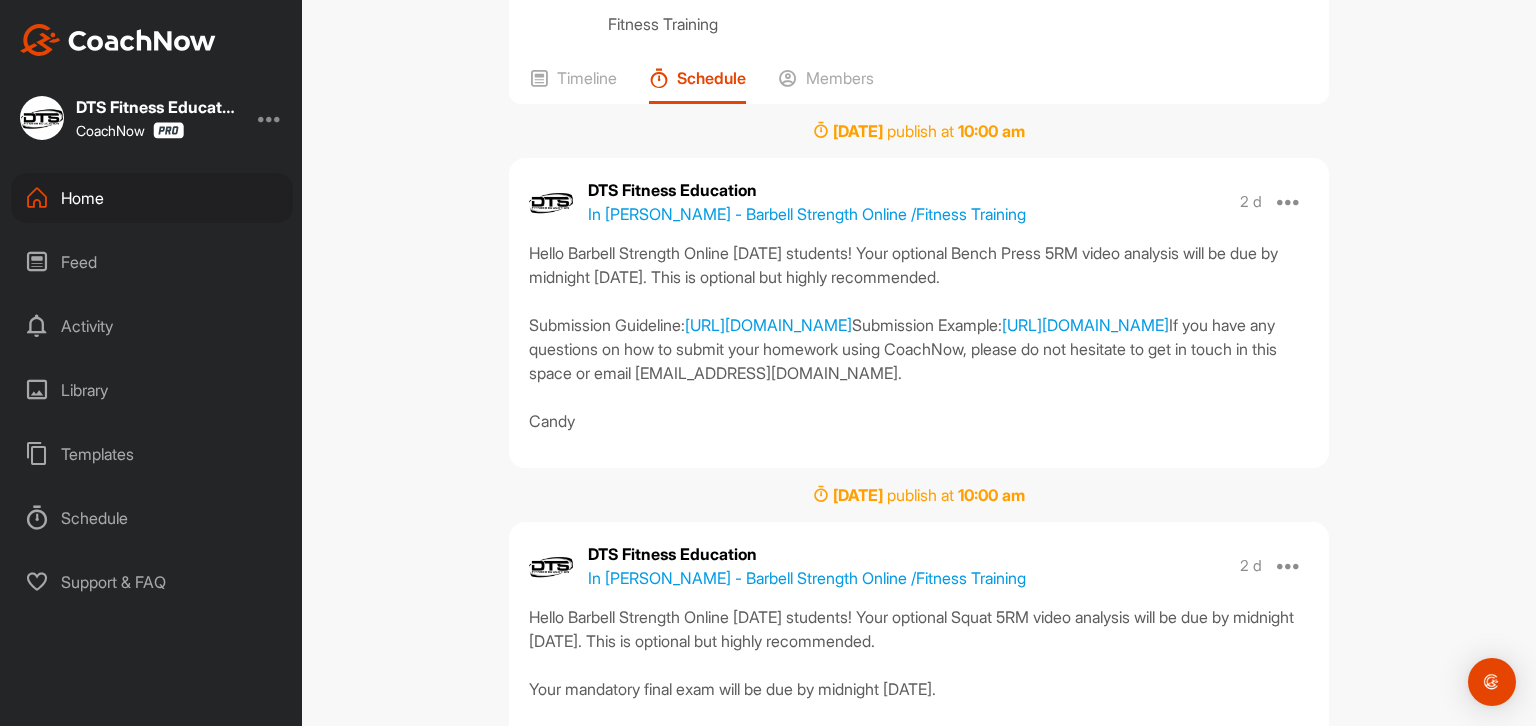 drag, startPoint x: 524, startPoint y: 297, endPoint x: 582, endPoint y: 583, distance: 291.82187 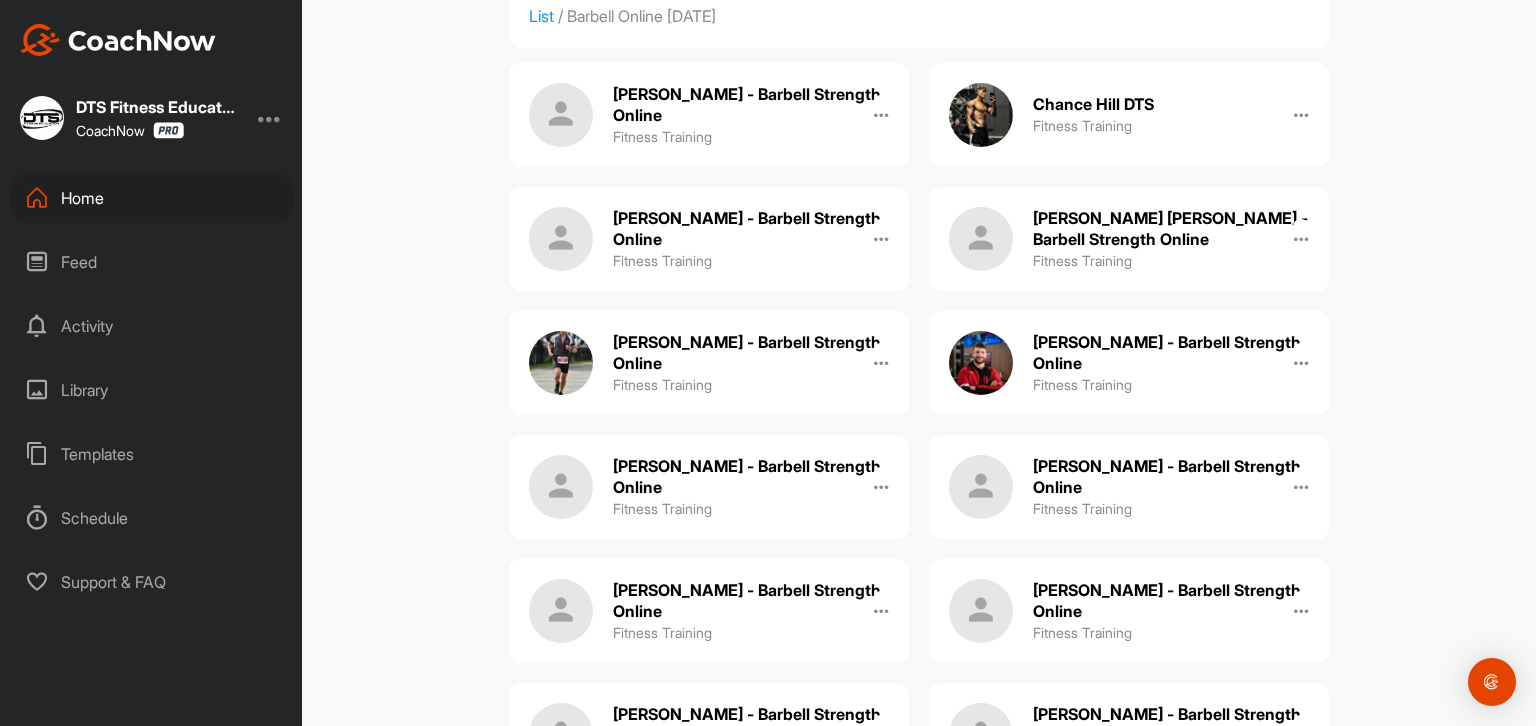 scroll, scrollTop: 300, scrollLeft: 0, axis: vertical 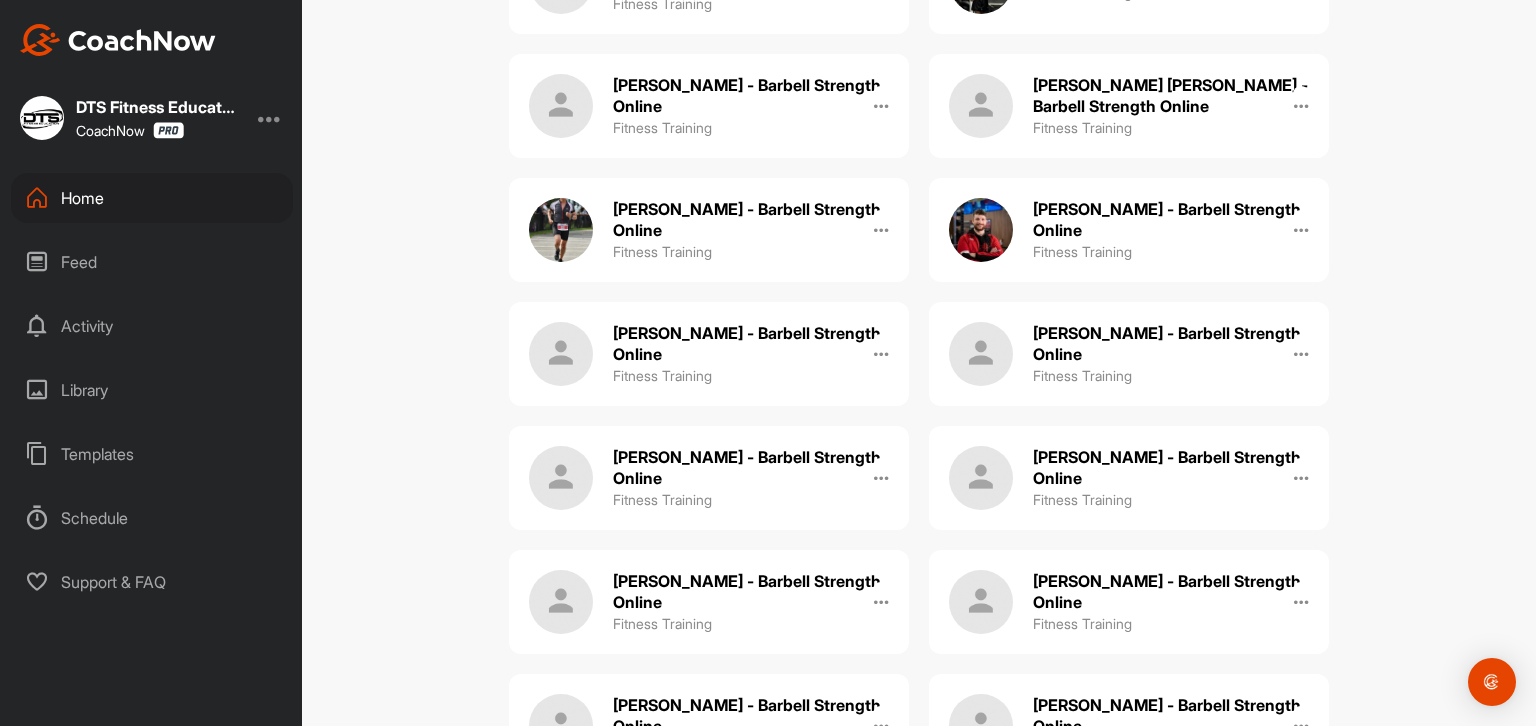 click on "[PERSON_NAME] - Barbell Strength Online" at bounding box center [1171, 592] 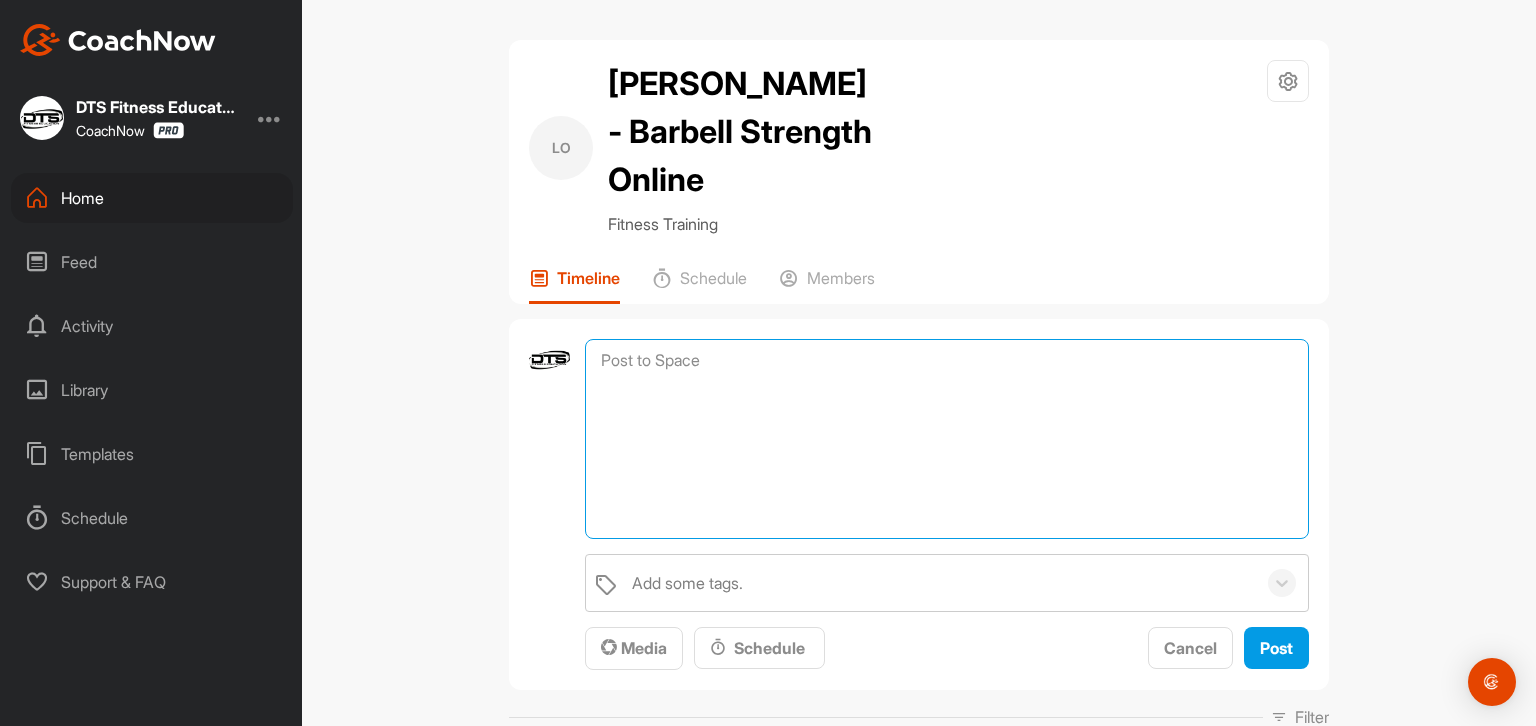 click at bounding box center (947, 439) 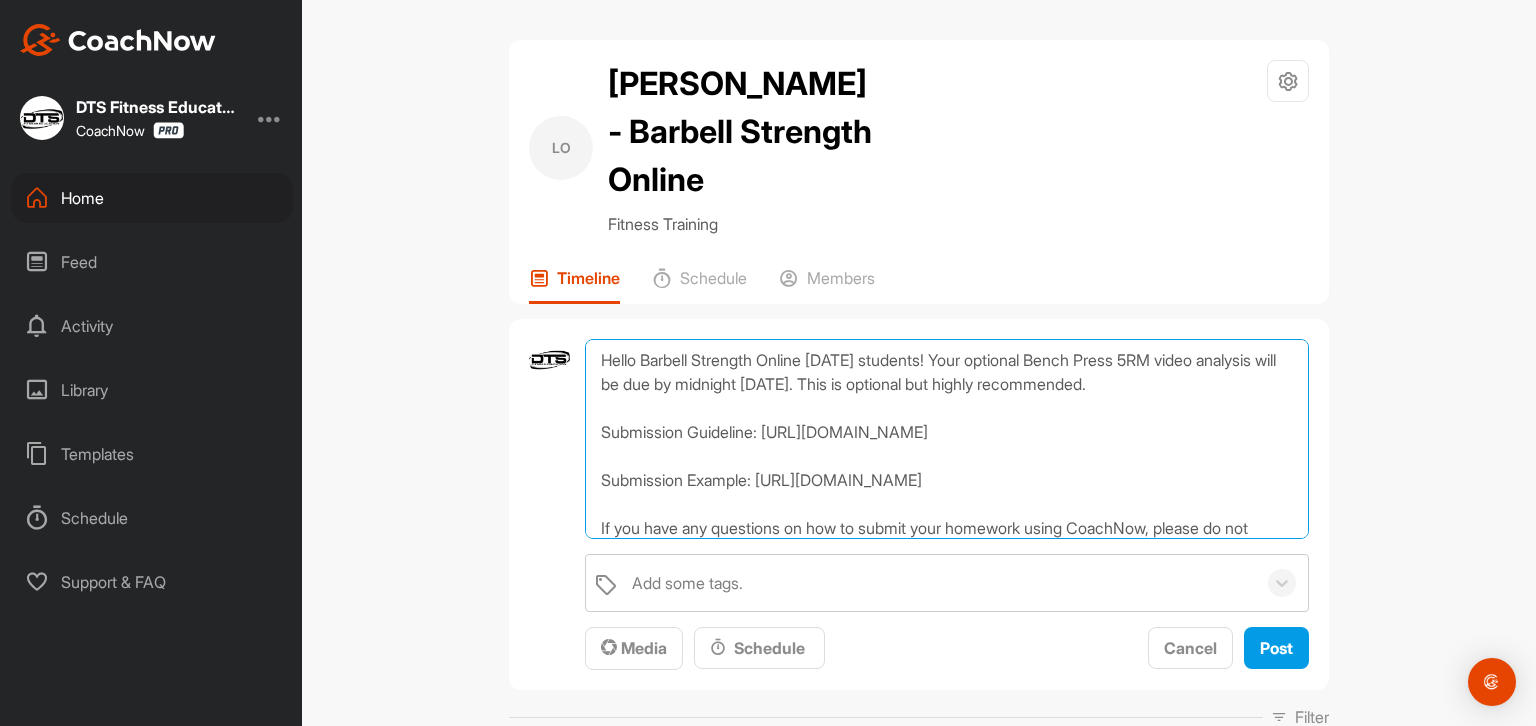 scroll, scrollTop: 120, scrollLeft: 0, axis: vertical 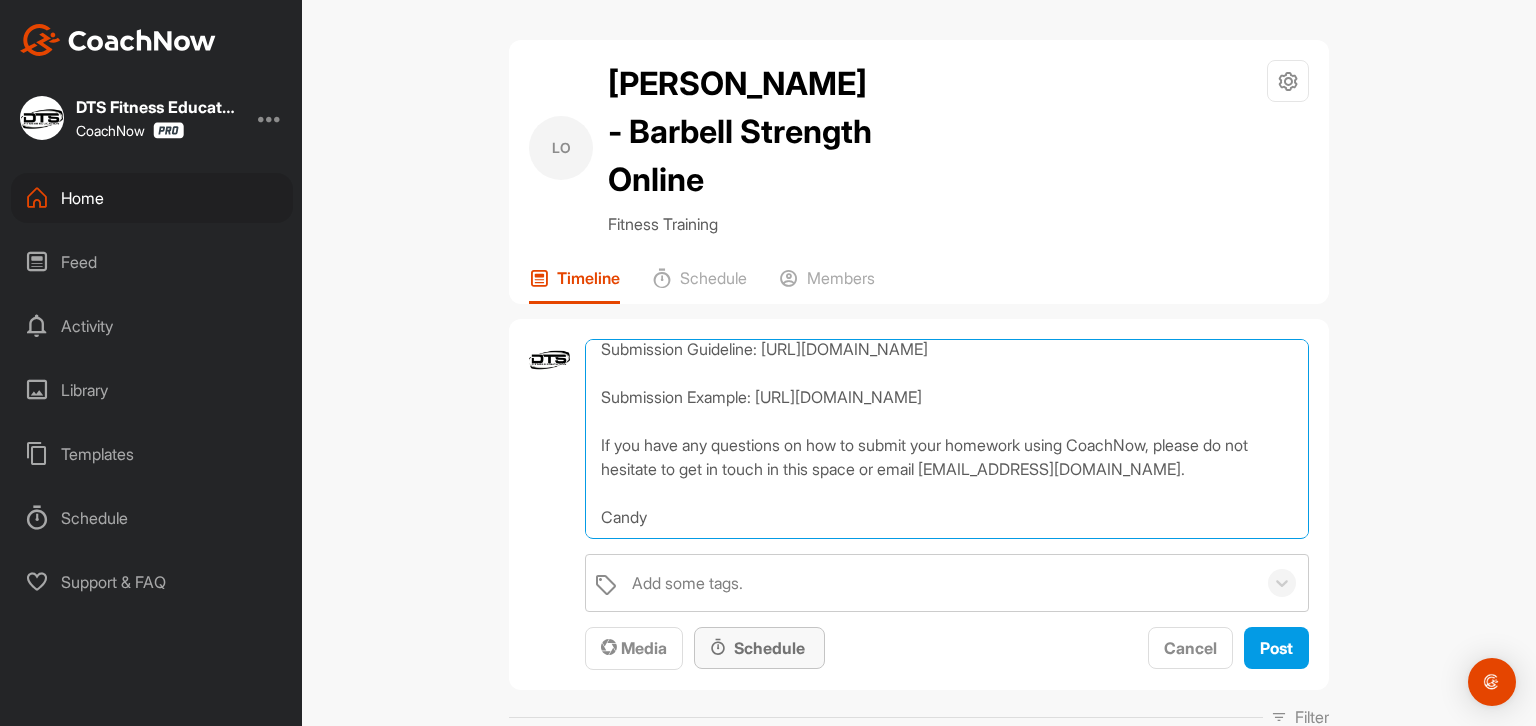 type on "Hello Barbell Strength Online [DATE] students! Your optional Bench Press 5RM video analysis will be due by midnight [DATE]. This is optional but highly recommended.
Submission Guideline: [URL][DOMAIN_NAME]
Submission Example: [URL][DOMAIN_NAME]
If you have any questions on how to submit your homework using CoachNow, please do not hesitate to get in touch in this space or email [EMAIL_ADDRESS][DOMAIN_NAME].
Candy" 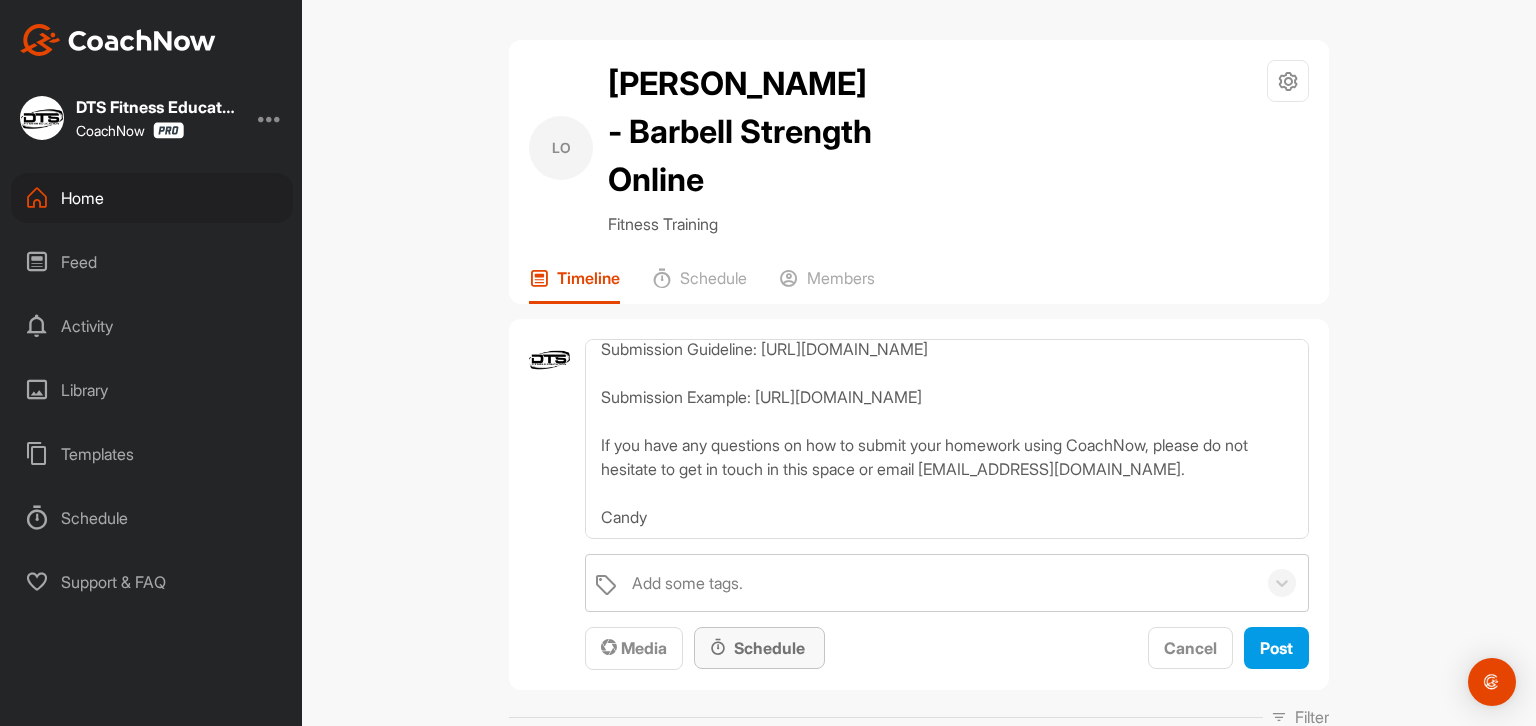 click on "Schedule" at bounding box center (759, 648) 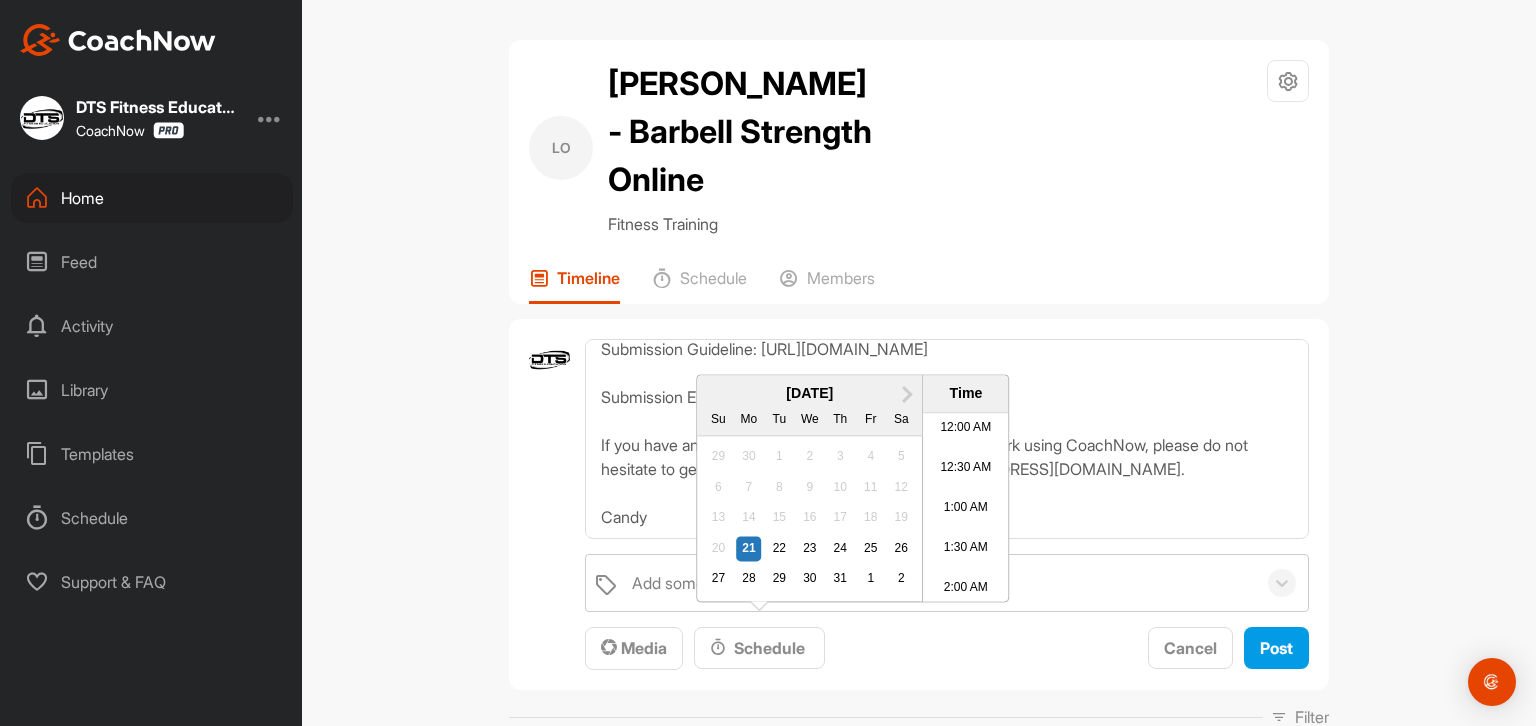 scroll, scrollTop: 1205, scrollLeft: 0, axis: vertical 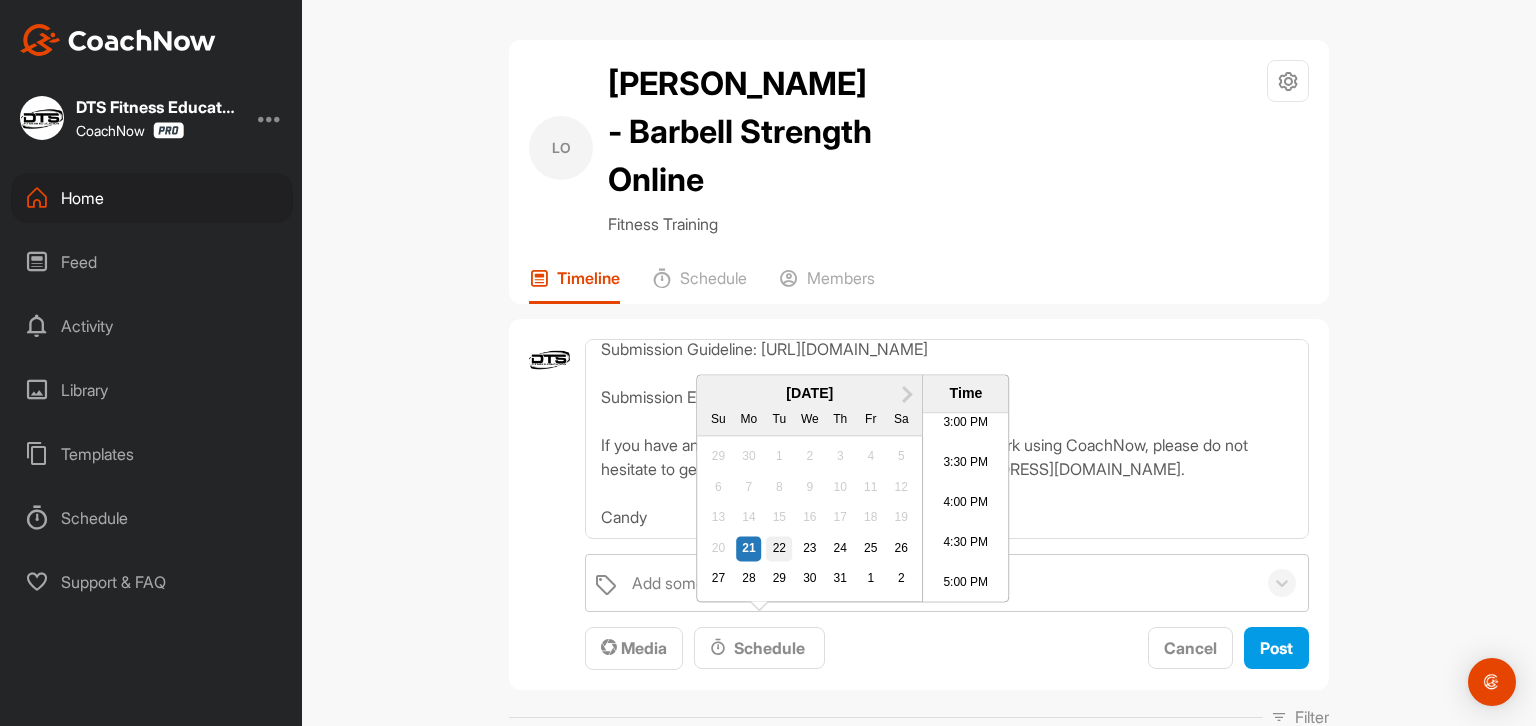 click on "22" at bounding box center (780, 549) 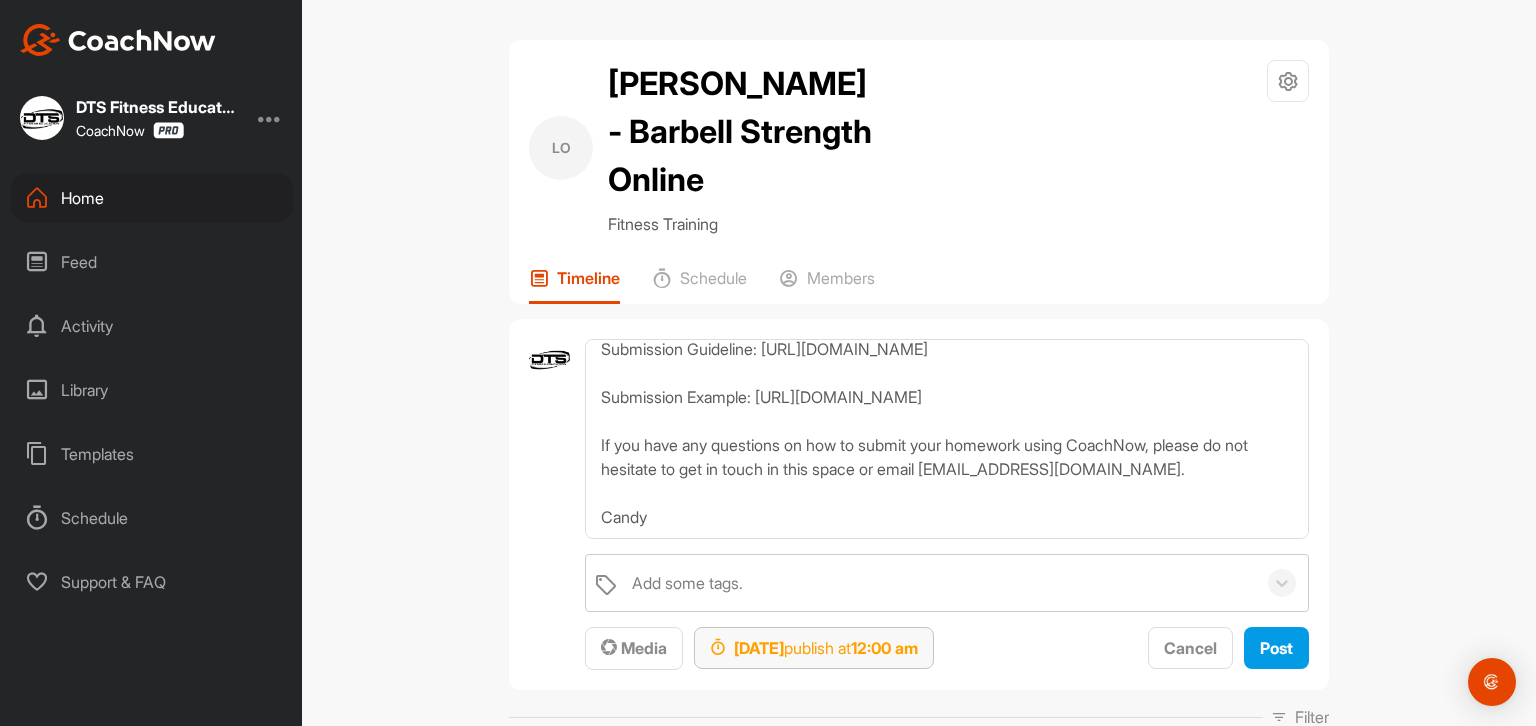click on "12:00 am" at bounding box center [884, 648] 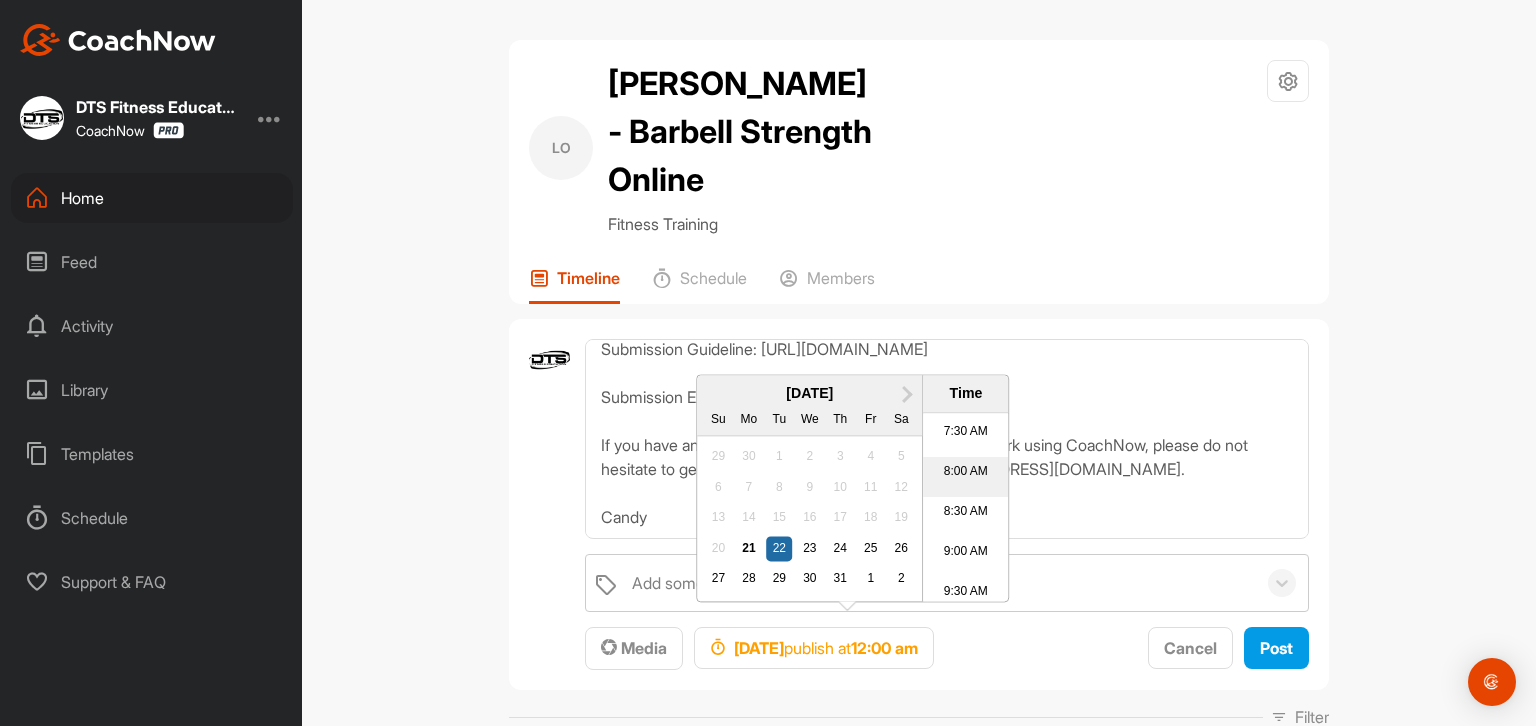 scroll, scrollTop: 700, scrollLeft: 0, axis: vertical 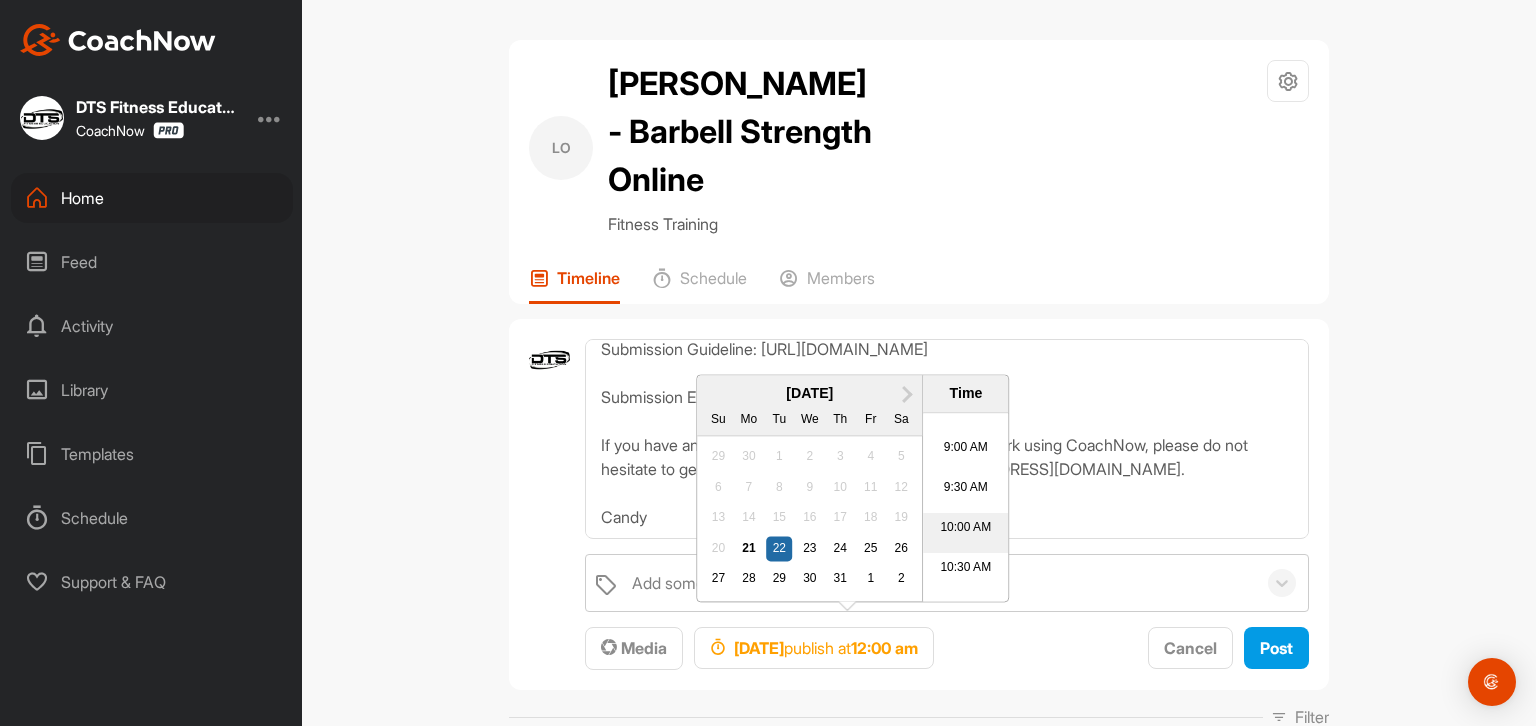 click on "10:00 AM" at bounding box center [965, 534] 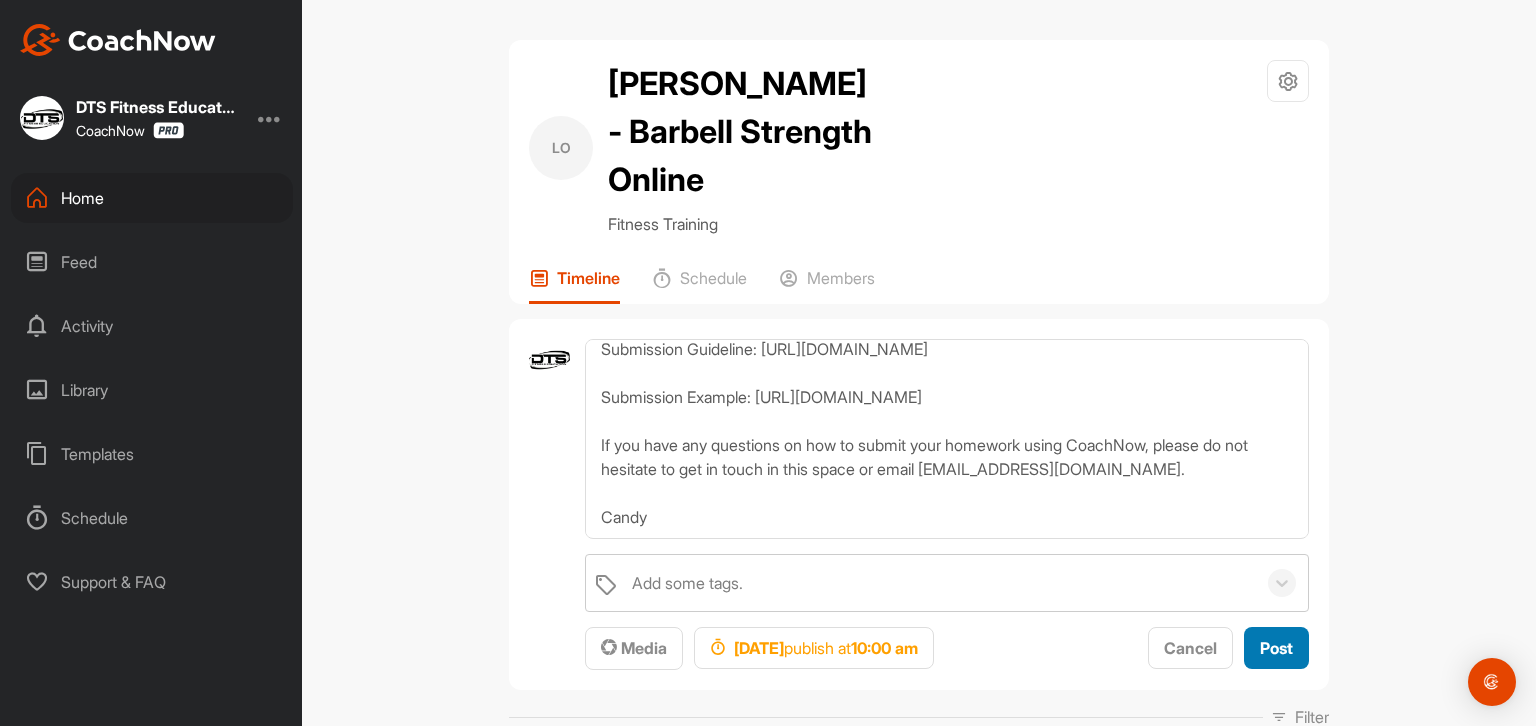 click on "Post" at bounding box center (1276, 648) 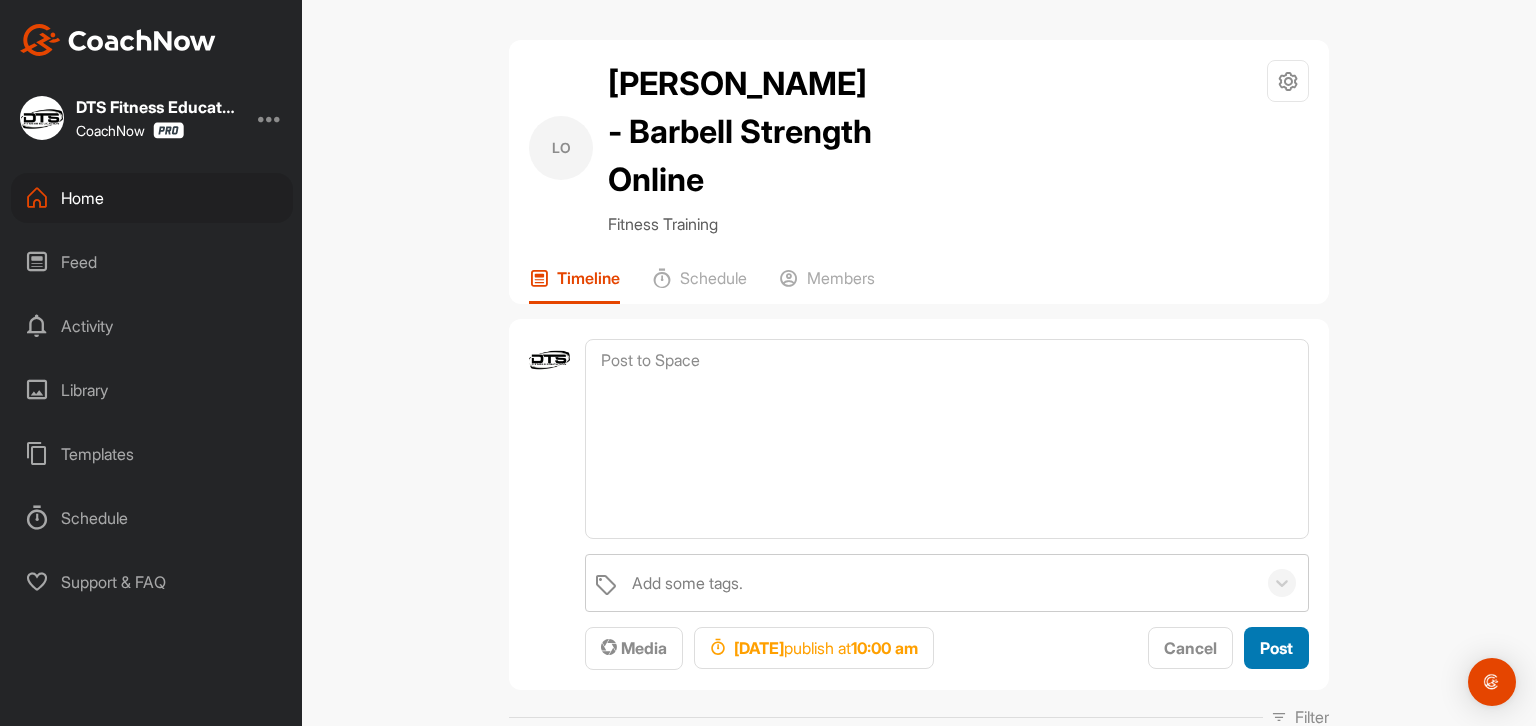 scroll, scrollTop: 0, scrollLeft: 0, axis: both 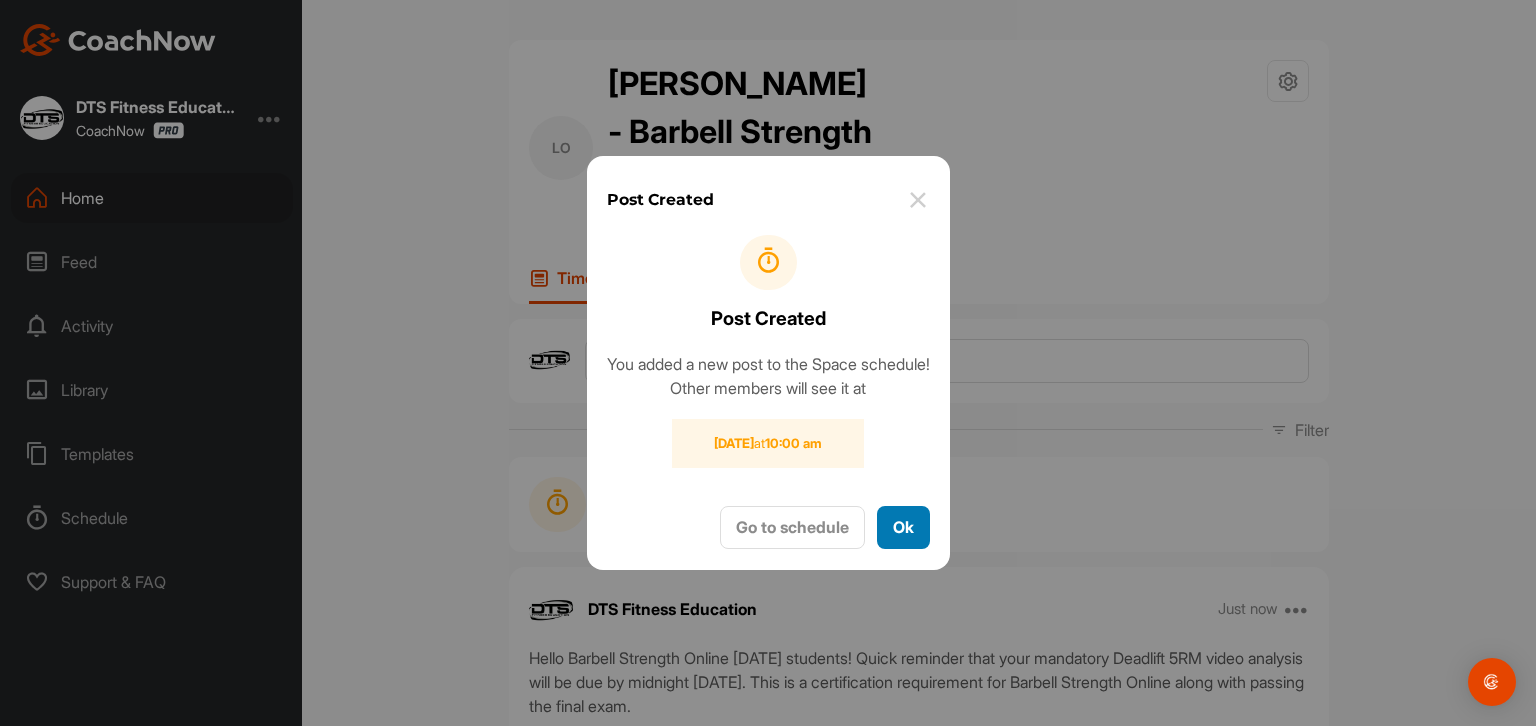 click on "Ok" at bounding box center [903, 527] 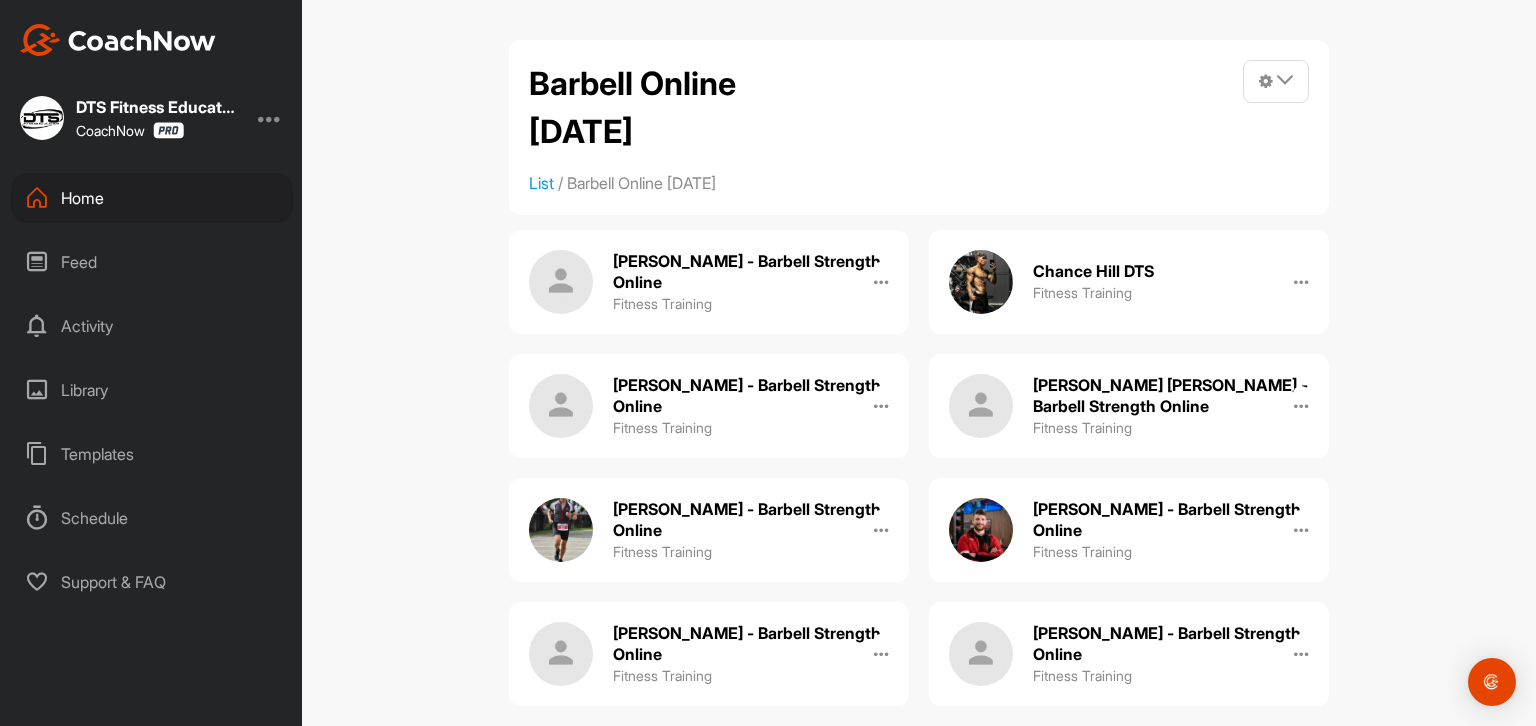 click on "[PERSON_NAME] - Barbell Strength Online" at bounding box center [751, 272] 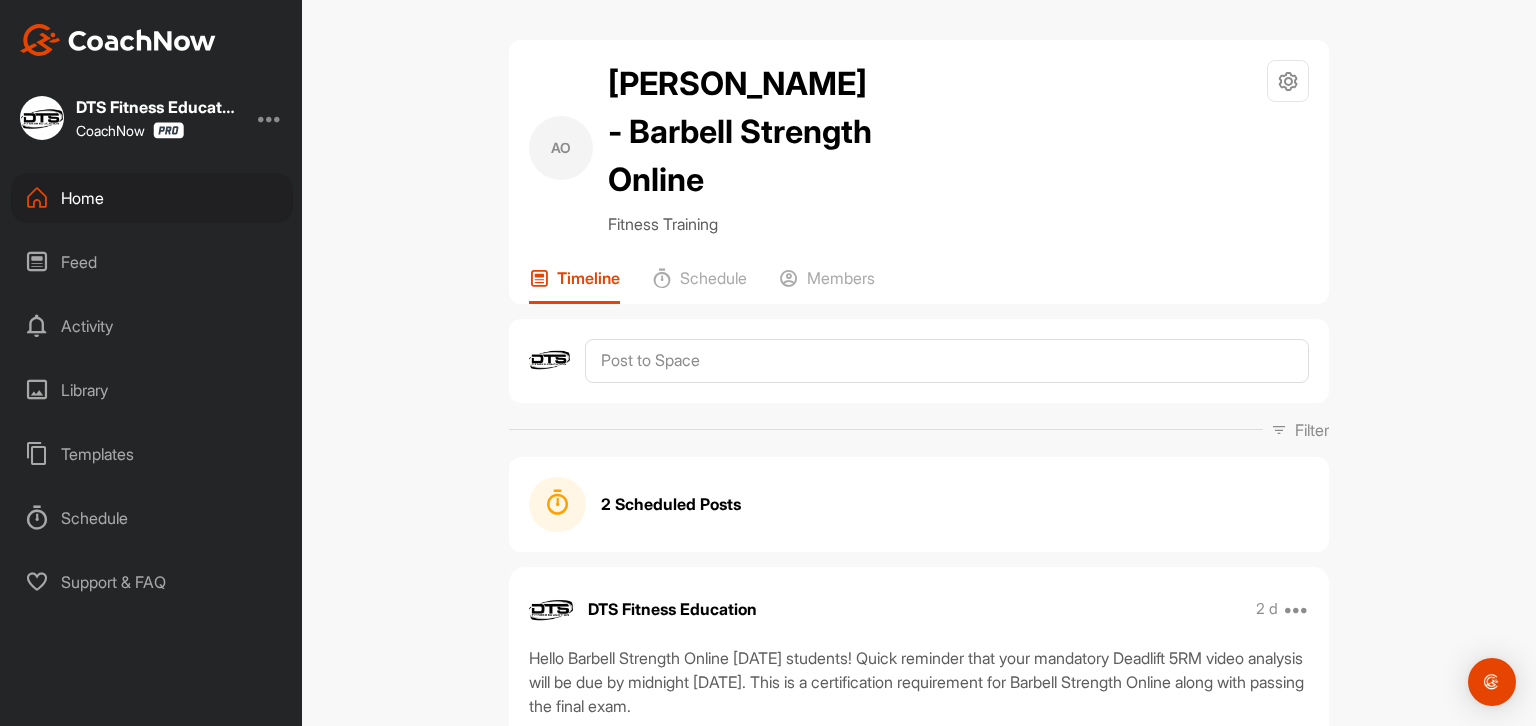 click on "2 Scheduled Posts" at bounding box center (671, 504) 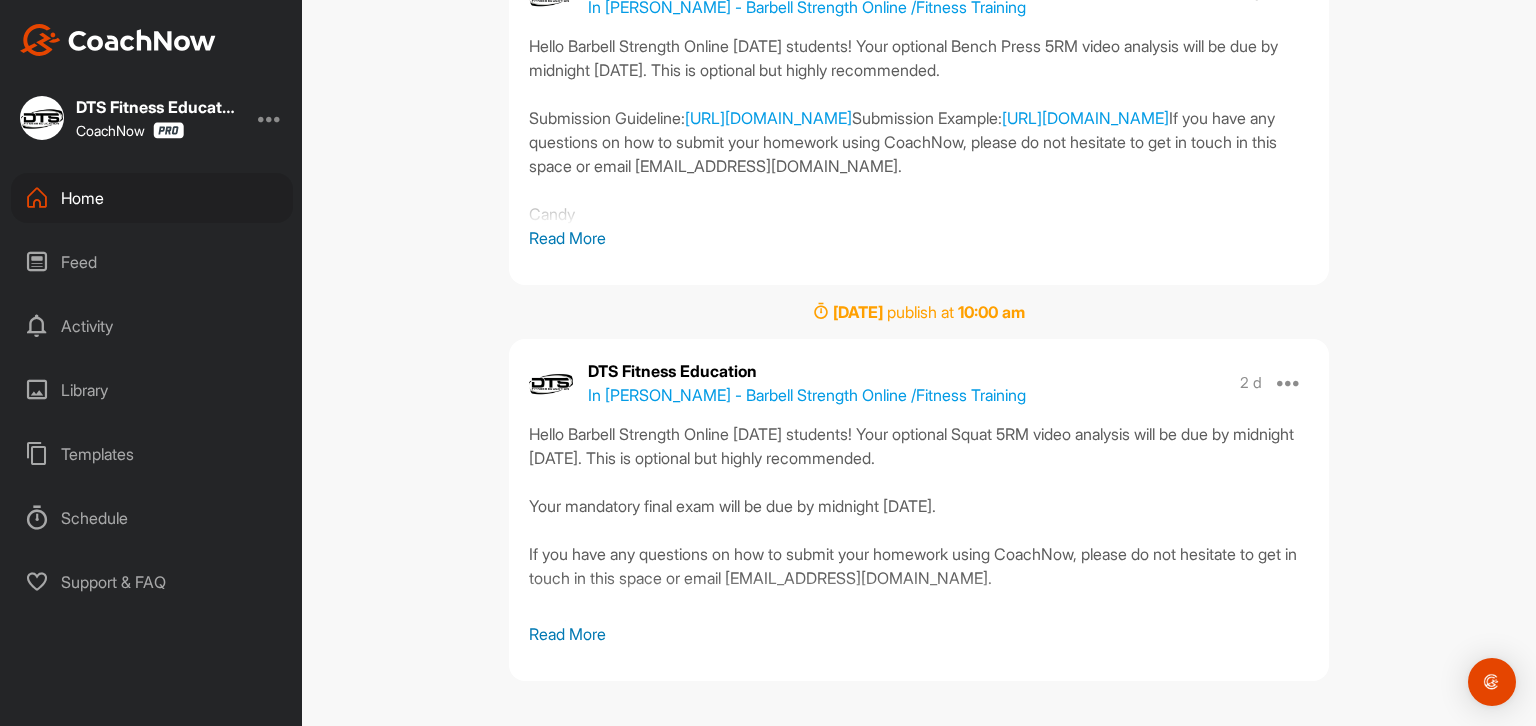 scroll, scrollTop: 477, scrollLeft: 0, axis: vertical 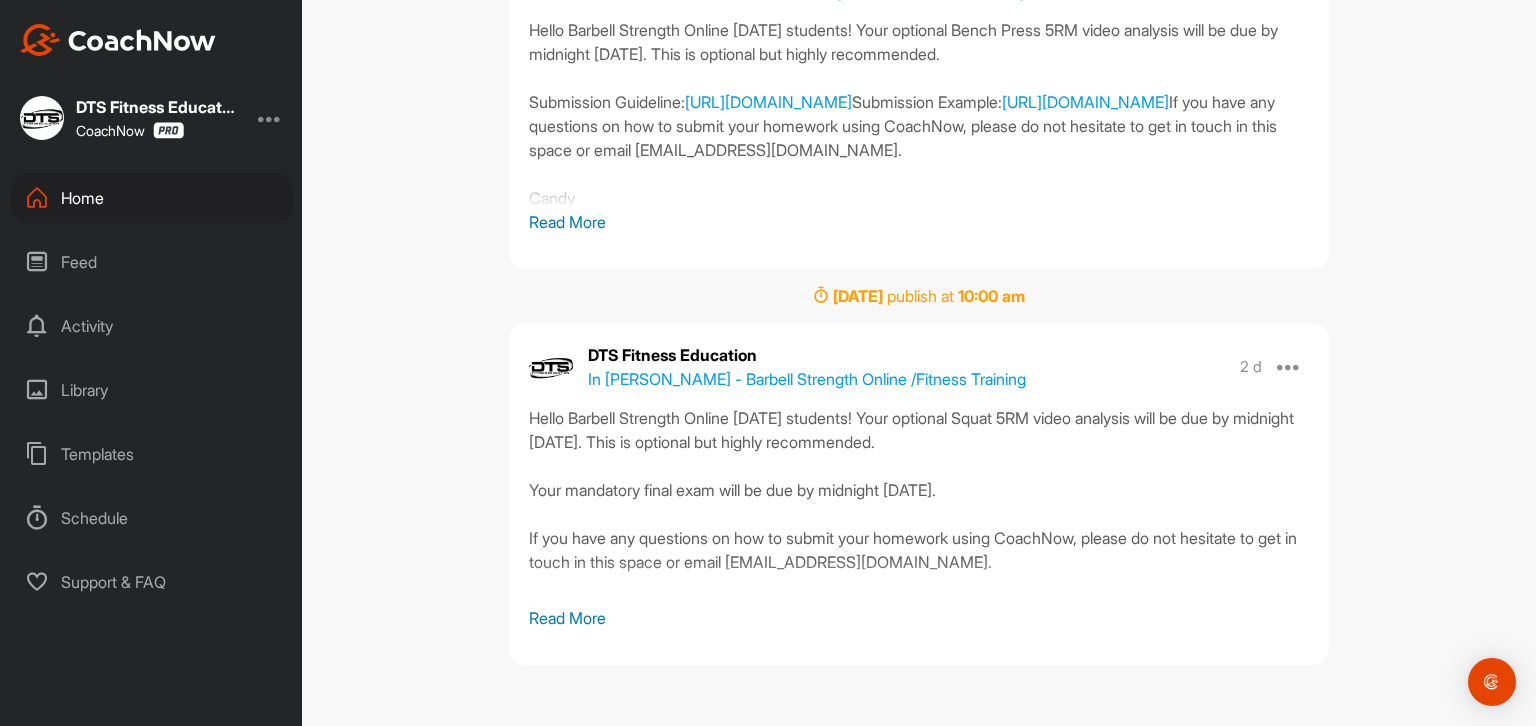 click on "Read More" at bounding box center [919, 618] 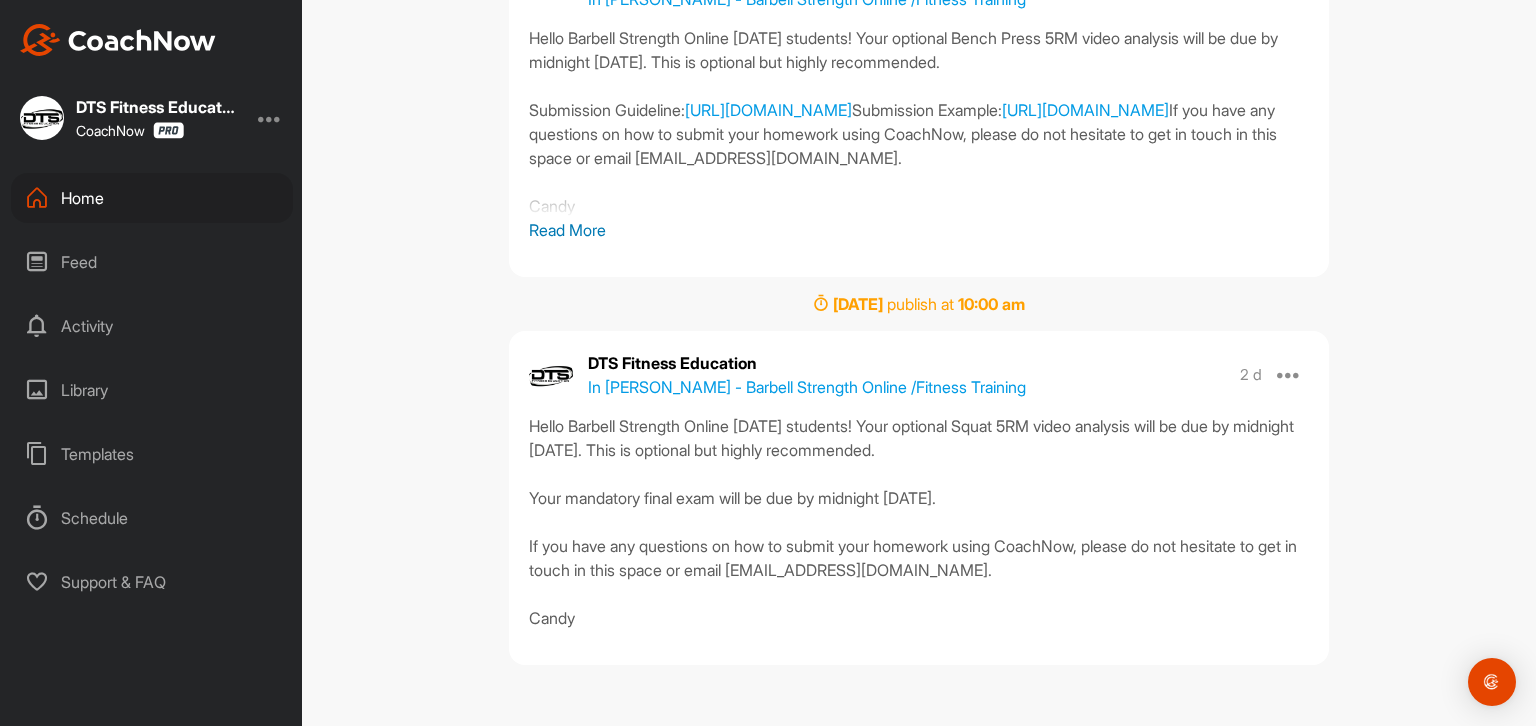 scroll, scrollTop: 469, scrollLeft: 0, axis: vertical 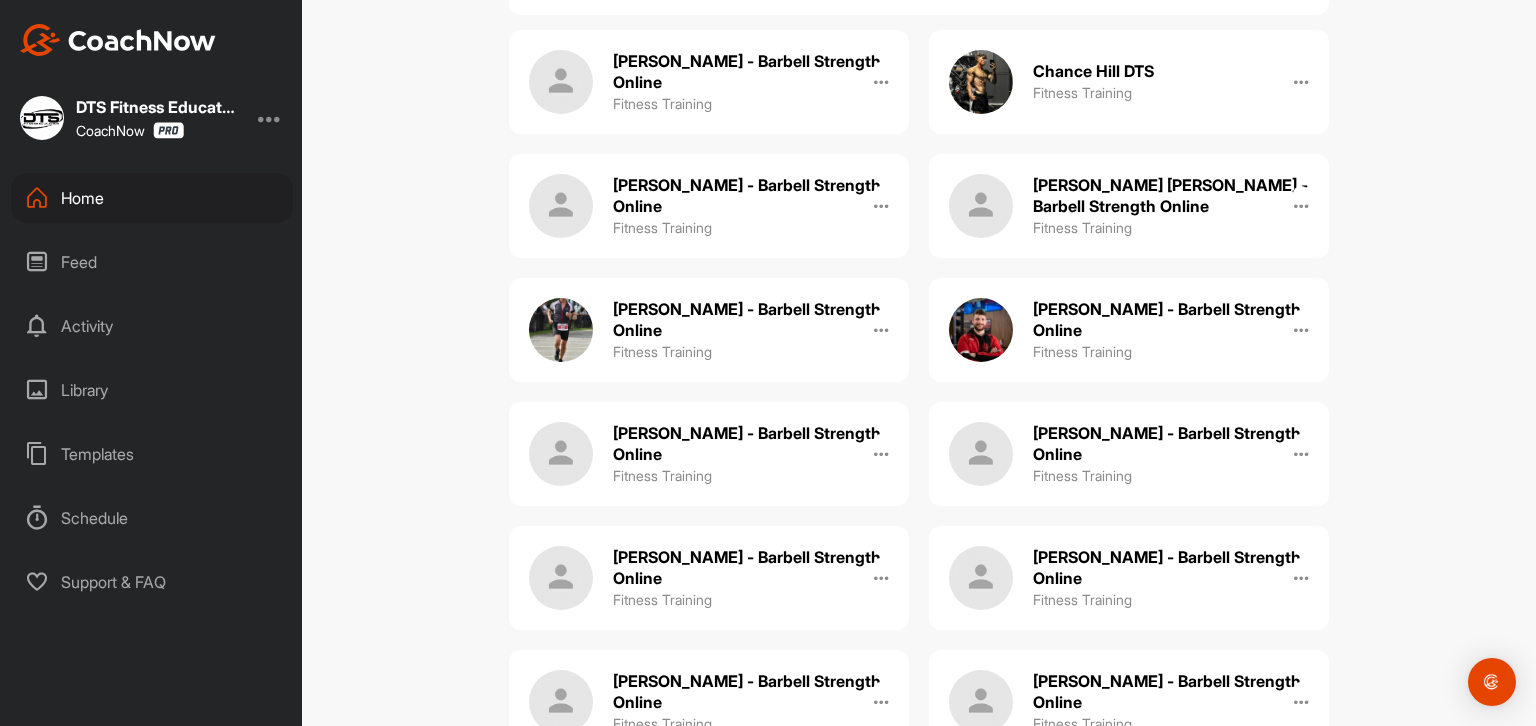 click on "[PERSON_NAME] - Barbell Strength Online" at bounding box center [1171, 692] 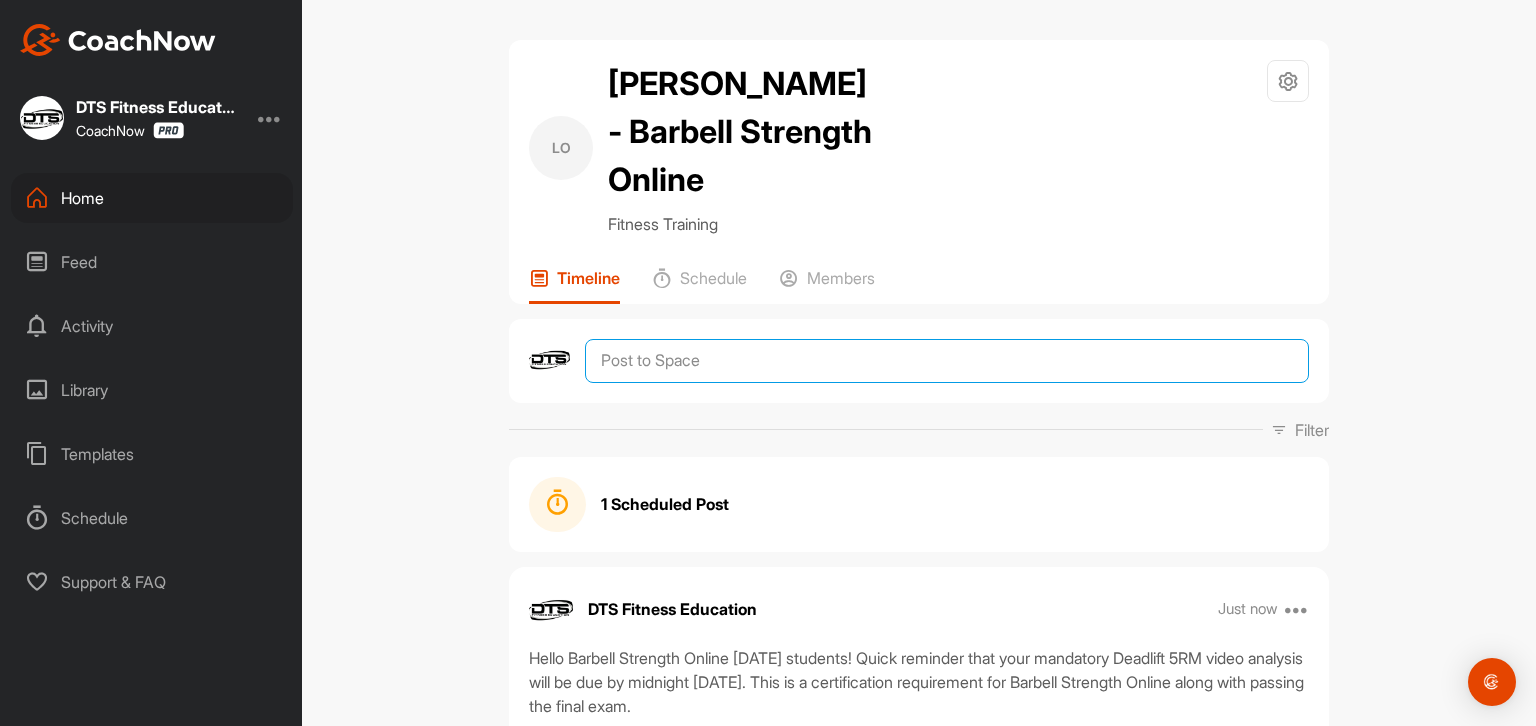 click at bounding box center (947, 361) 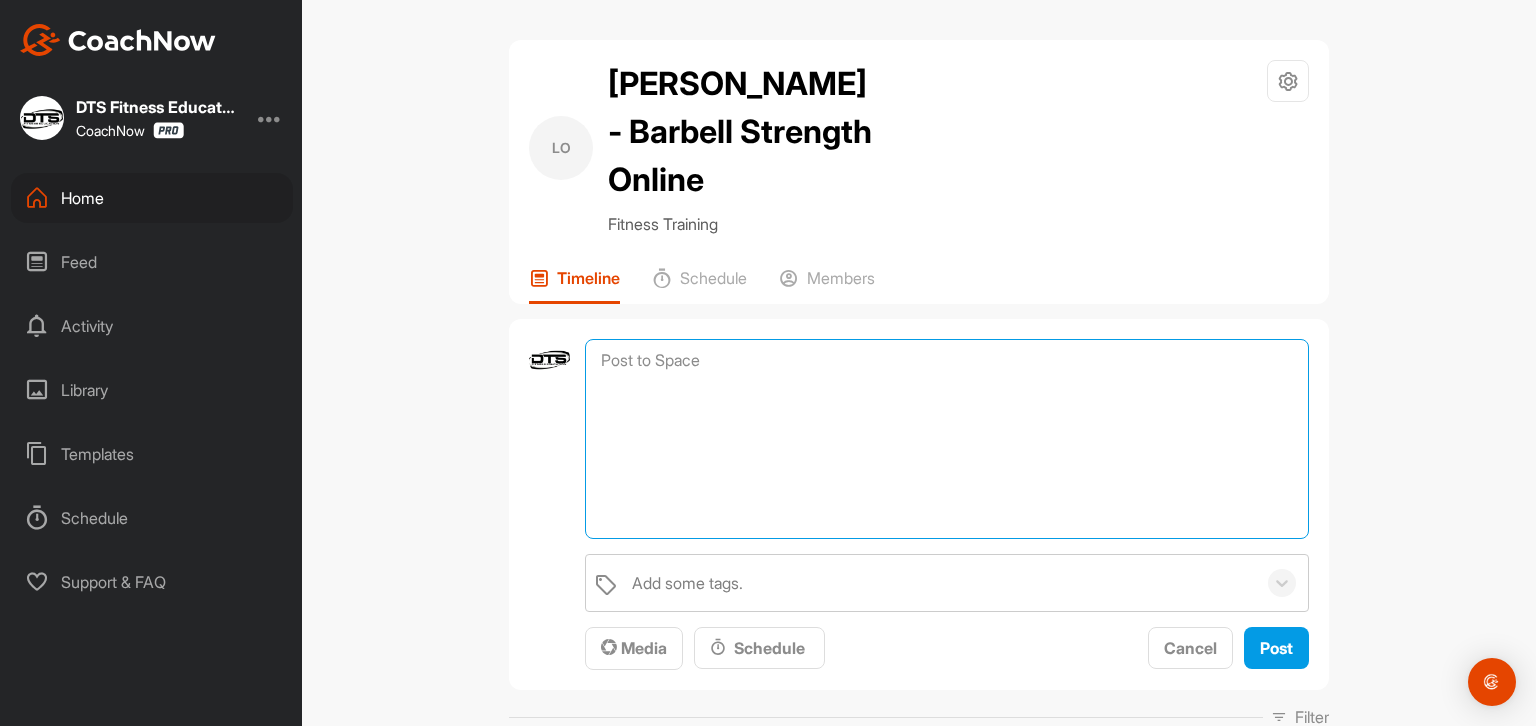 paste on "Hello Barbell Strength Online [DATE] students! Your optional Squat 5RM video analysis will be due by midnight [DATE]. This is optional but highly recommended.
Your mandatory final exam will be due by midnight [DATE].
If you have any questions on how to submit your homework using CoachNow, please do not hesitate to get in touch in this space or email [EMAIL_ADDRESS][DOMAIN_NAME].
Candy" 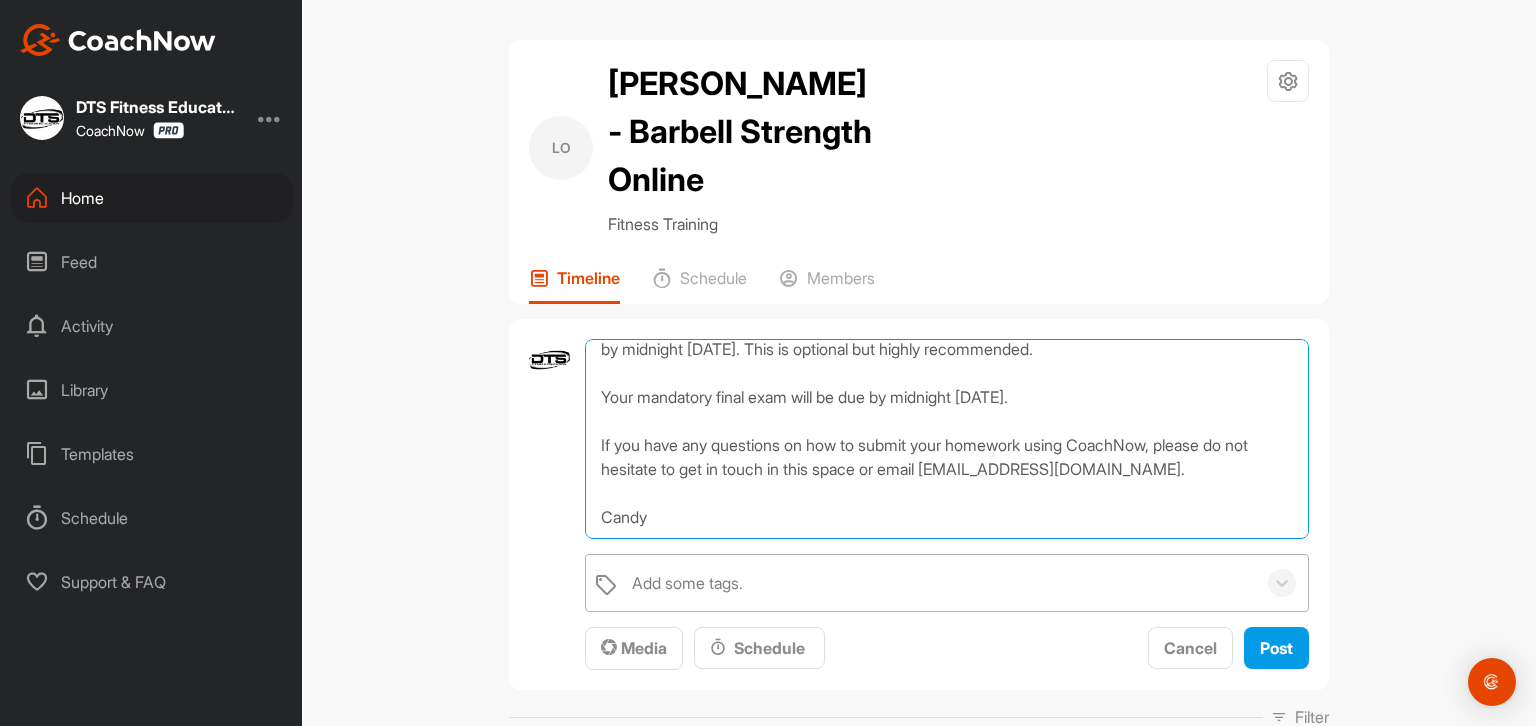 scroll, scrollTop: 58, scrollLeft: 0, axis: vertical 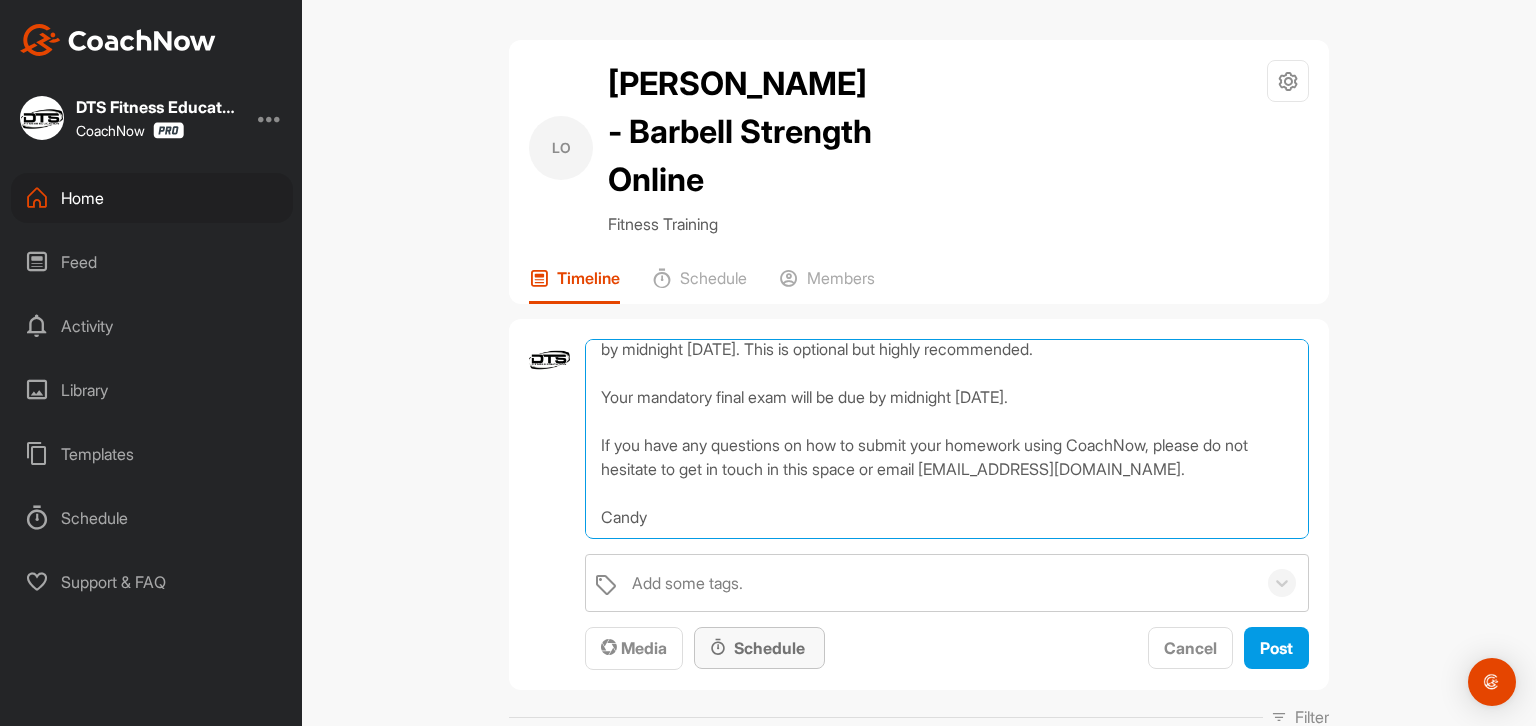 type on "Hello Barbell Strength Online [DATE] students! Your optional Squat 5RM video analysis will be due by midnight [DATE]. This is optional but highly recommended.
Your mandatory final exam will be due by midnight [DATE].
If you have any questions on how to submit your homework using CoachNow, please do not hesitate to get in touch in this space or email [EMAIL_ADDRESS][DOMAIN_NAME].
Candy" 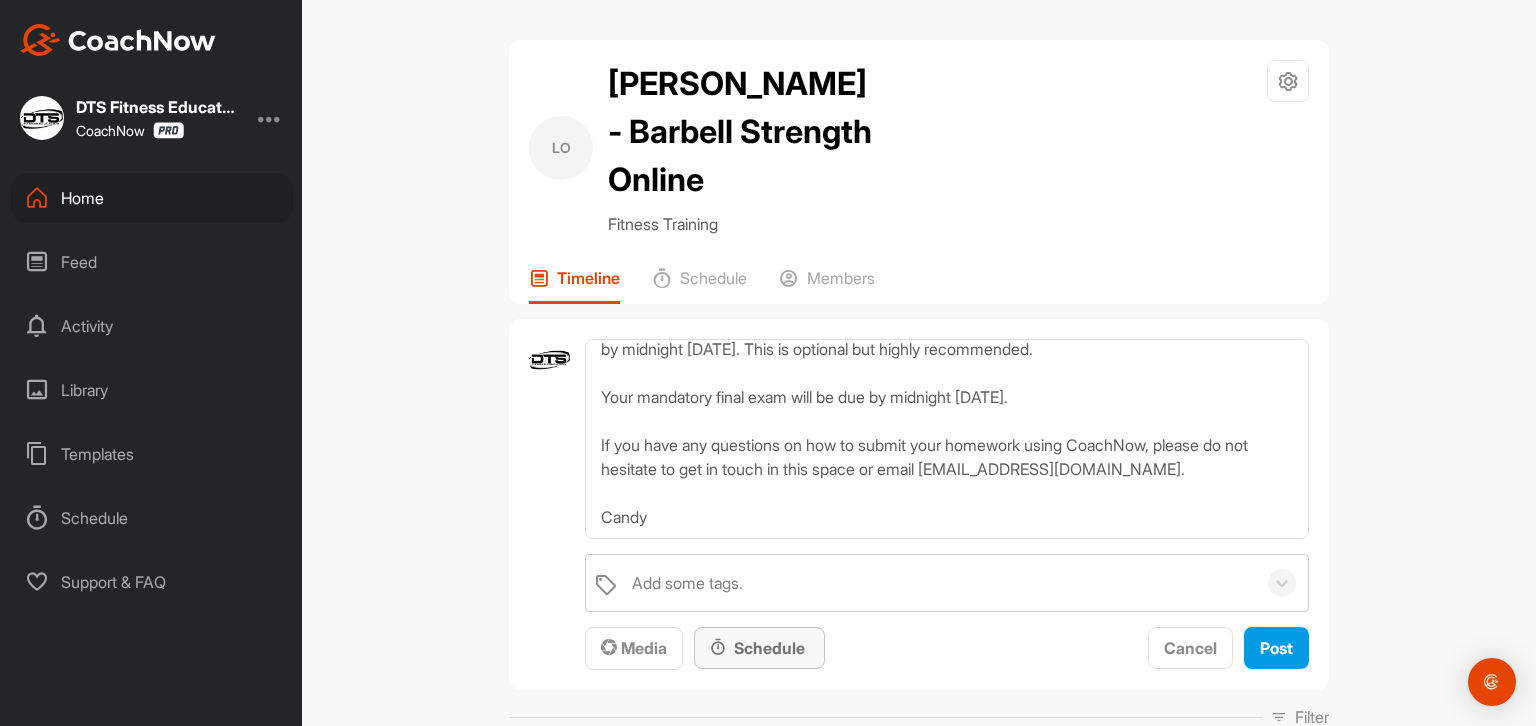 click on "Schedule" at bounding box center [759, 648] 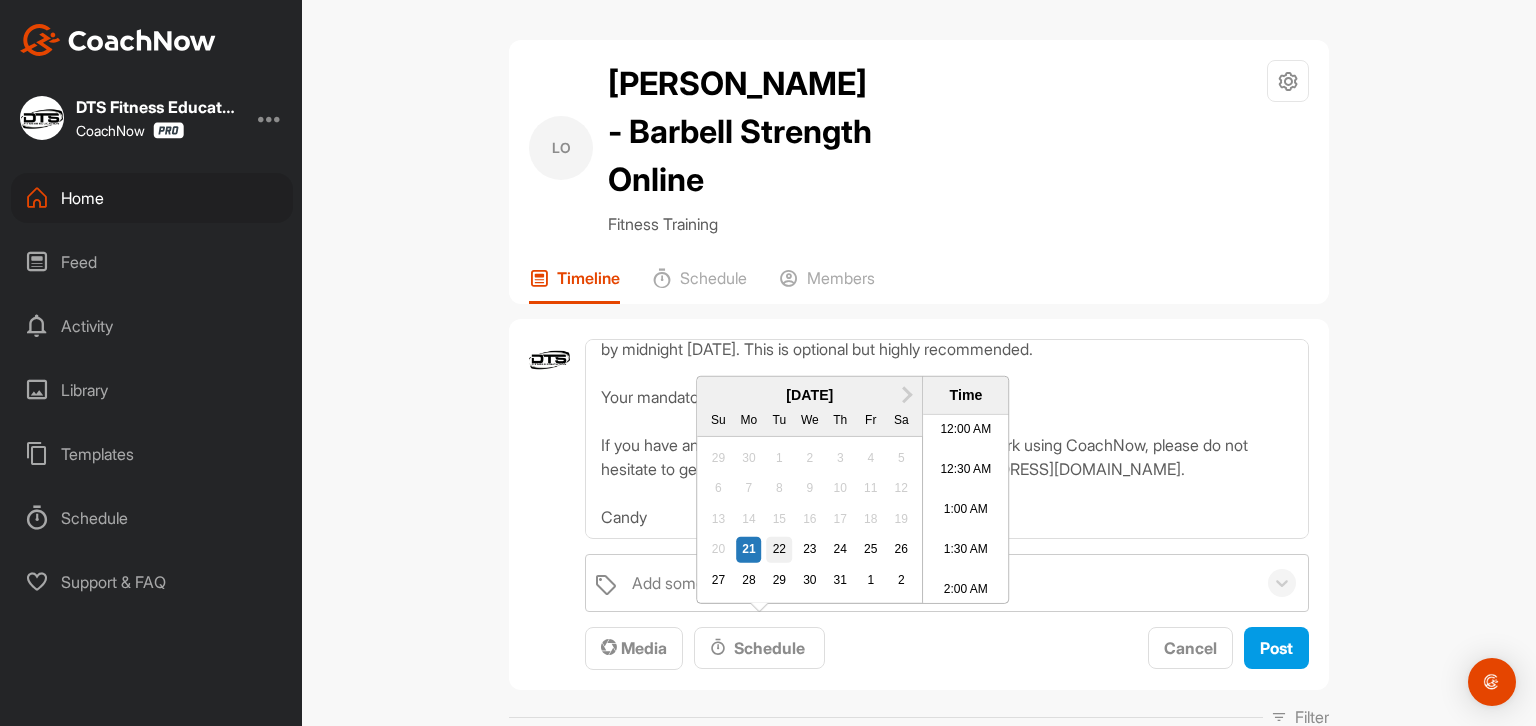 scroll, scrollTop: 1205, scrollLeft: 0, axis: vertical 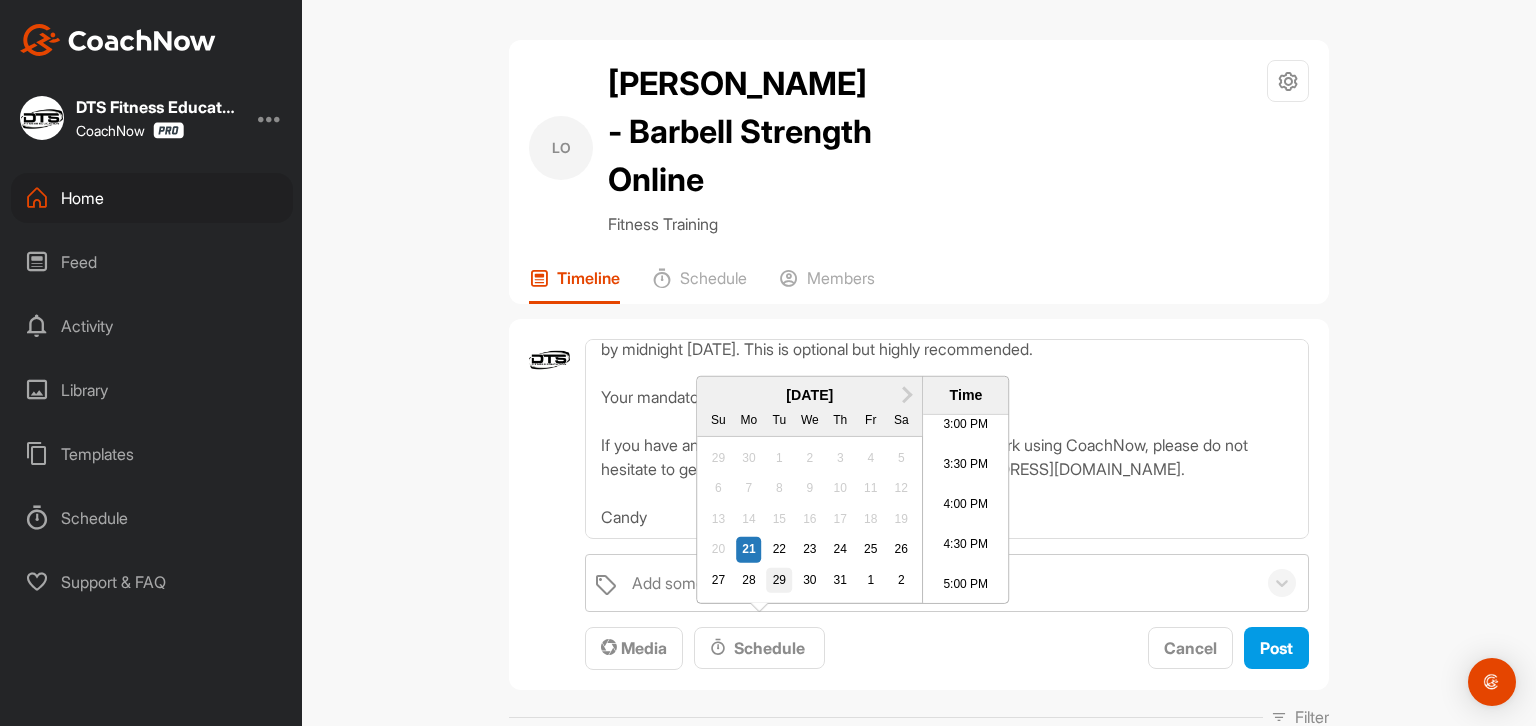 click on "29" at bounding box center [780, 581] 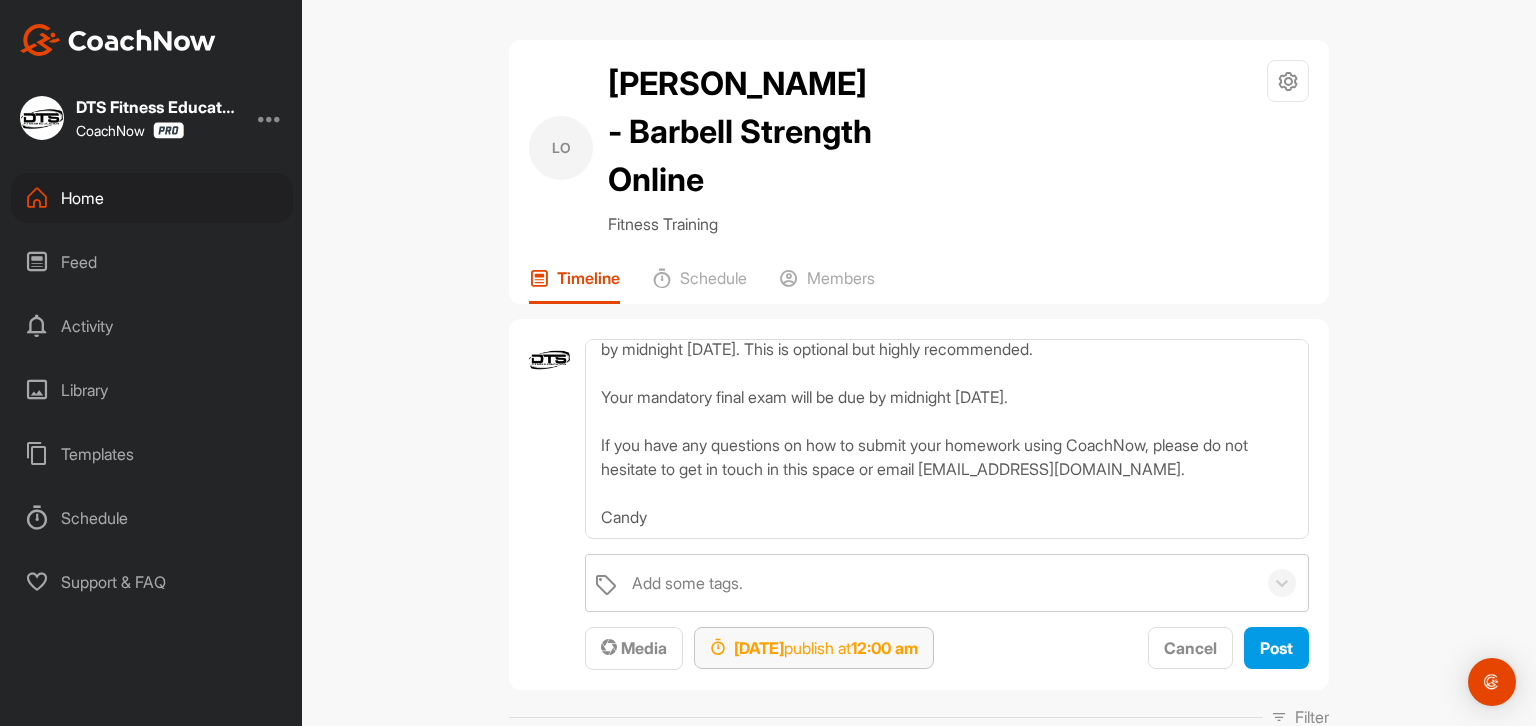 click on "12:00 am" at bounding box center [884, 648] 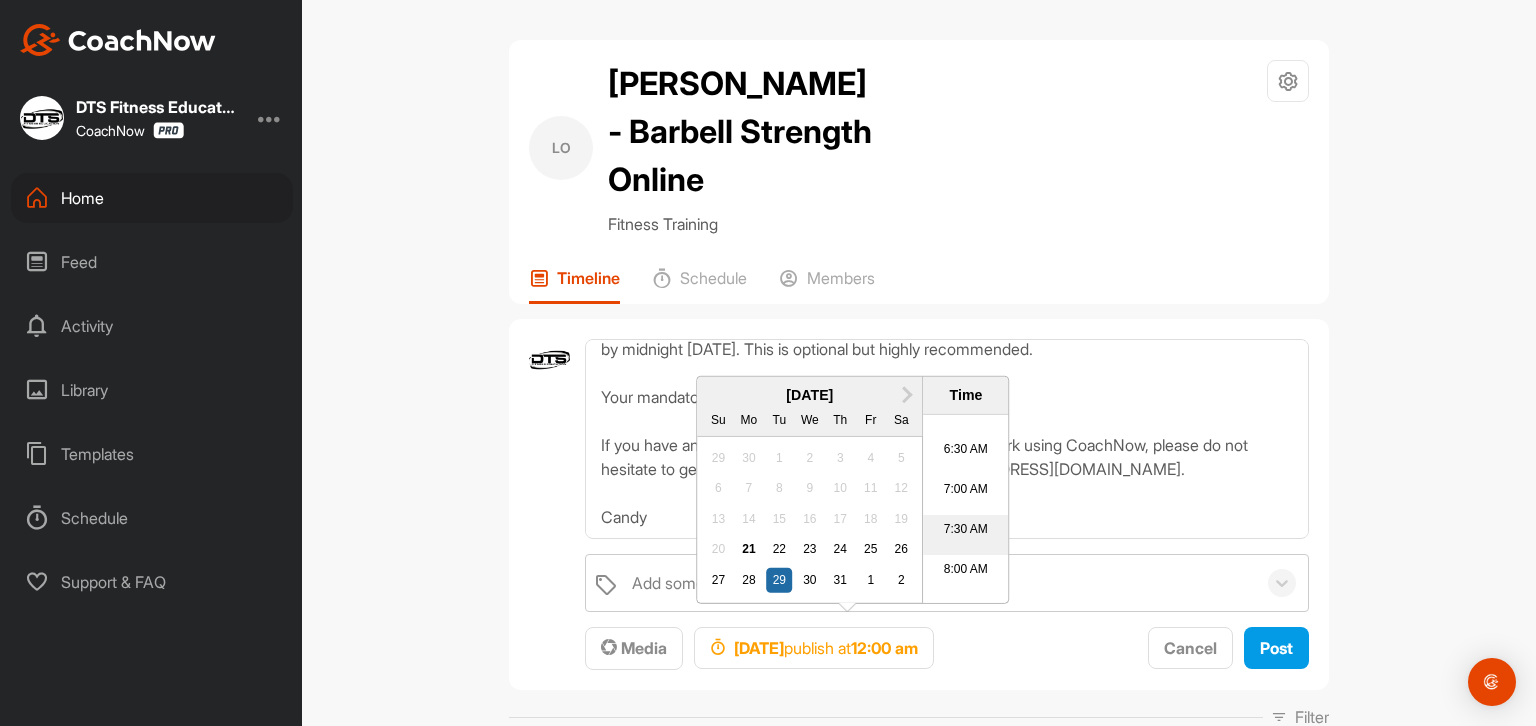 scroll, scrollTop: 700, scrollLeft: 0, axis: vertical 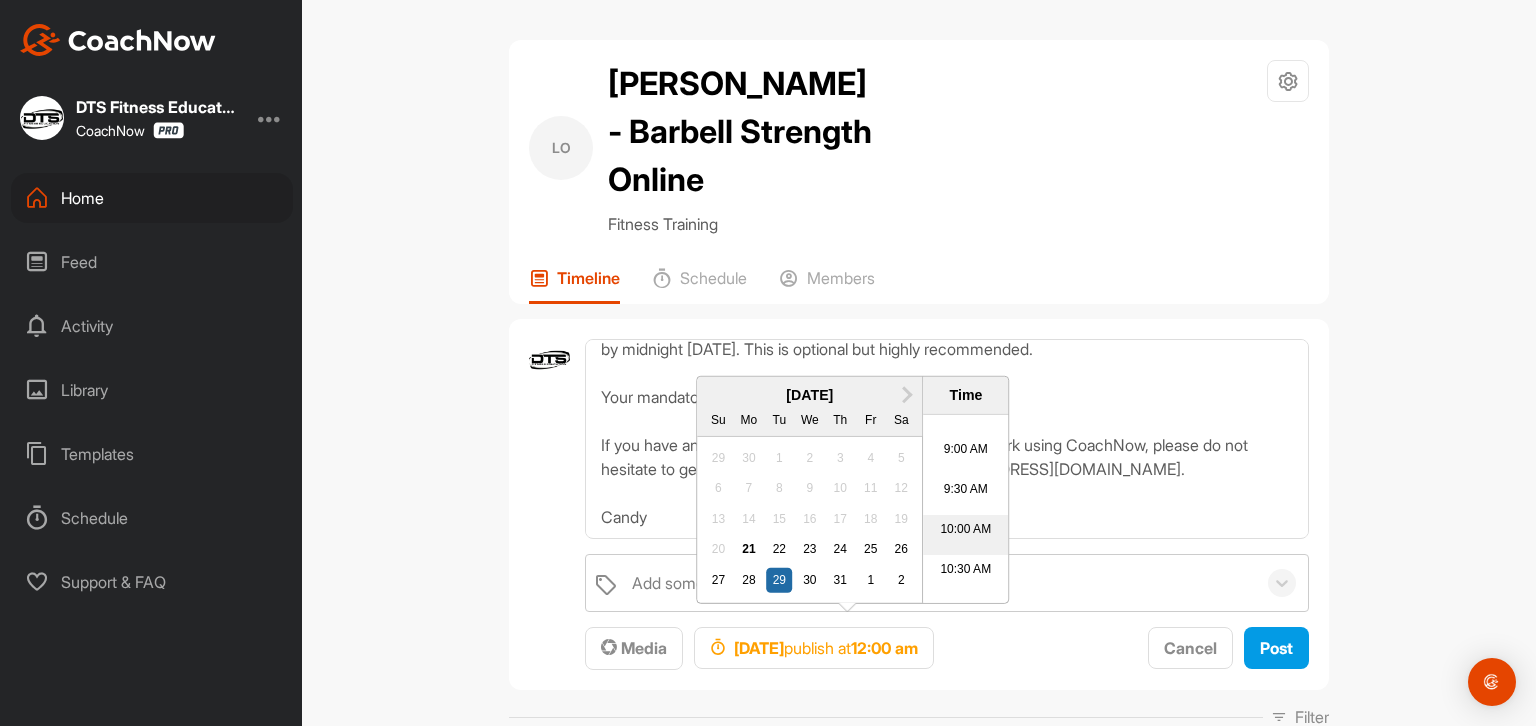 click on "10:00 AM" at bounding box center (965, 535) 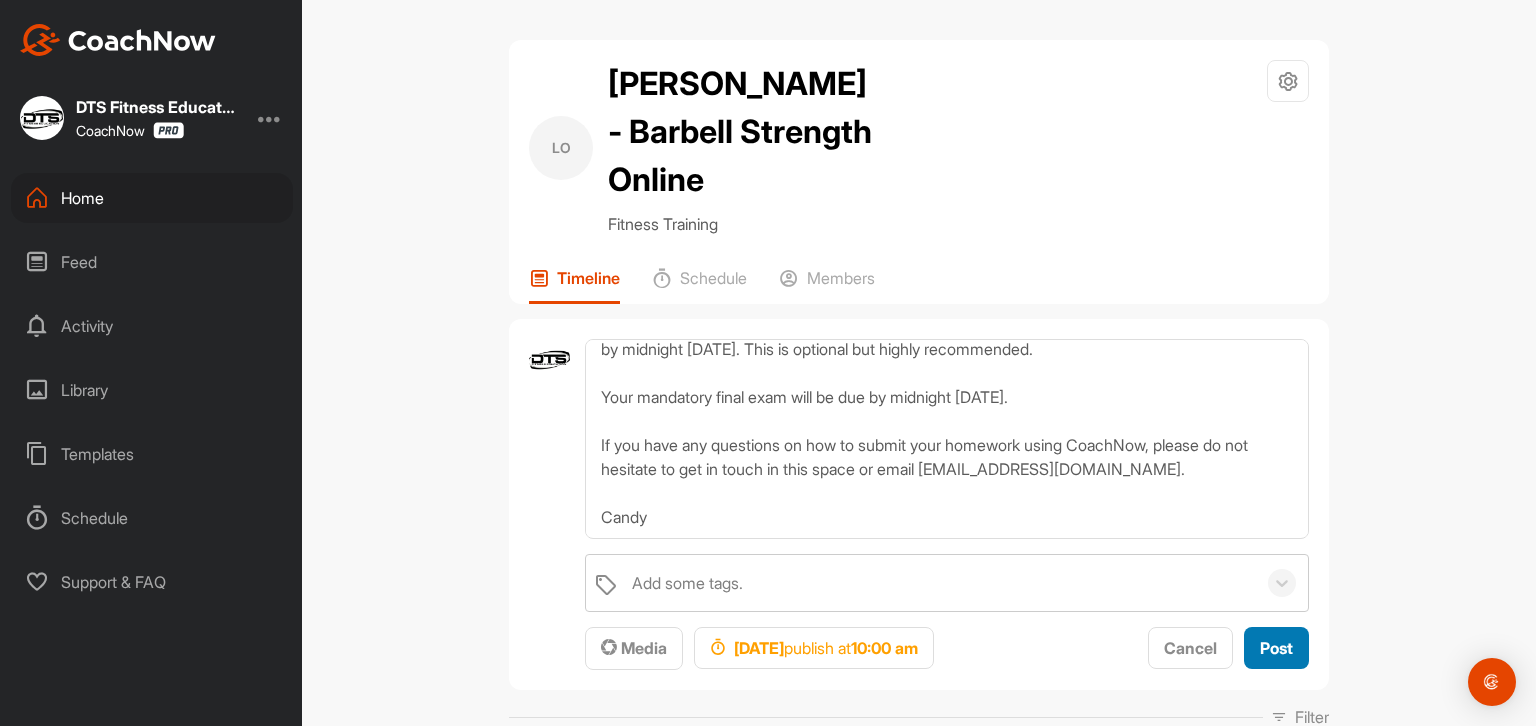 click on "Post" at bounding box center (1276, 648) 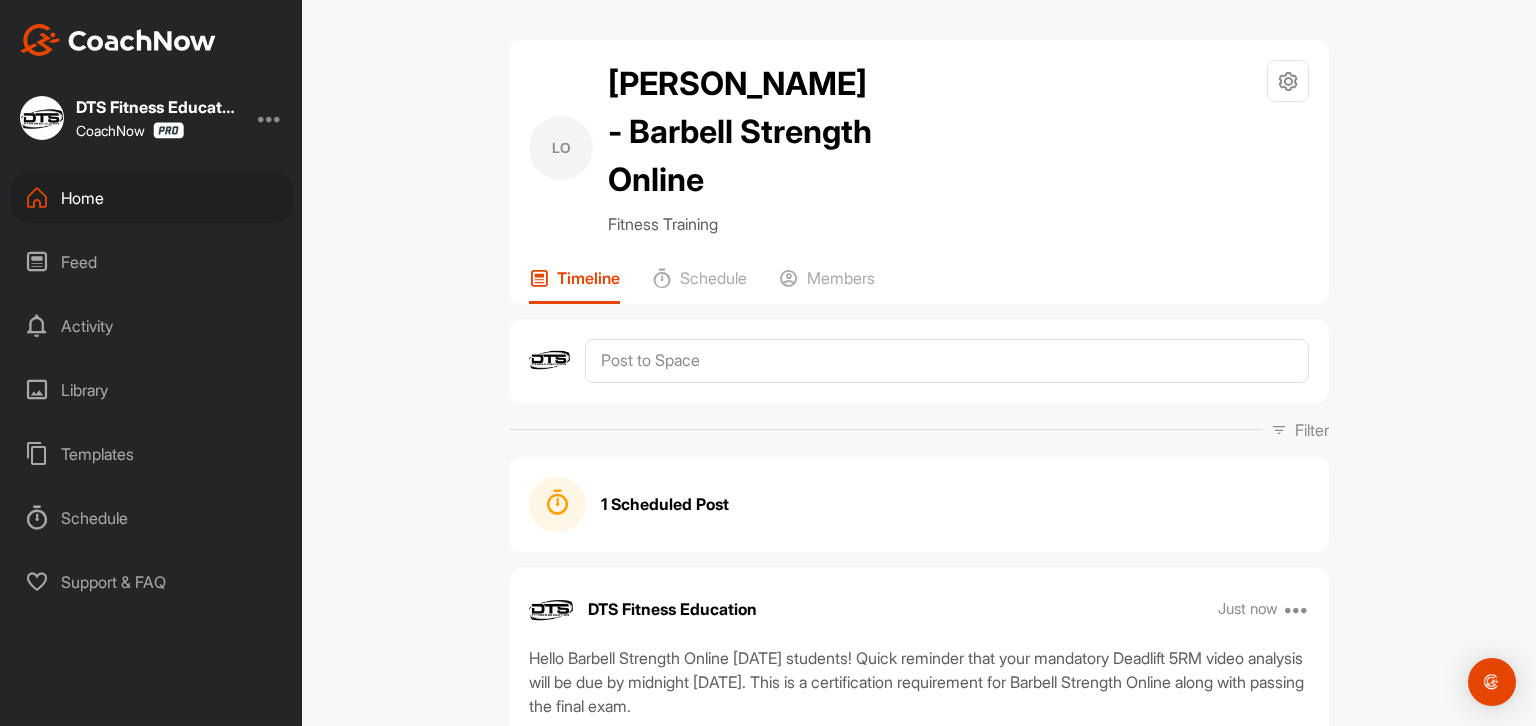 scroll, scrollTop: 0, scrollLeft: 0, axis: both 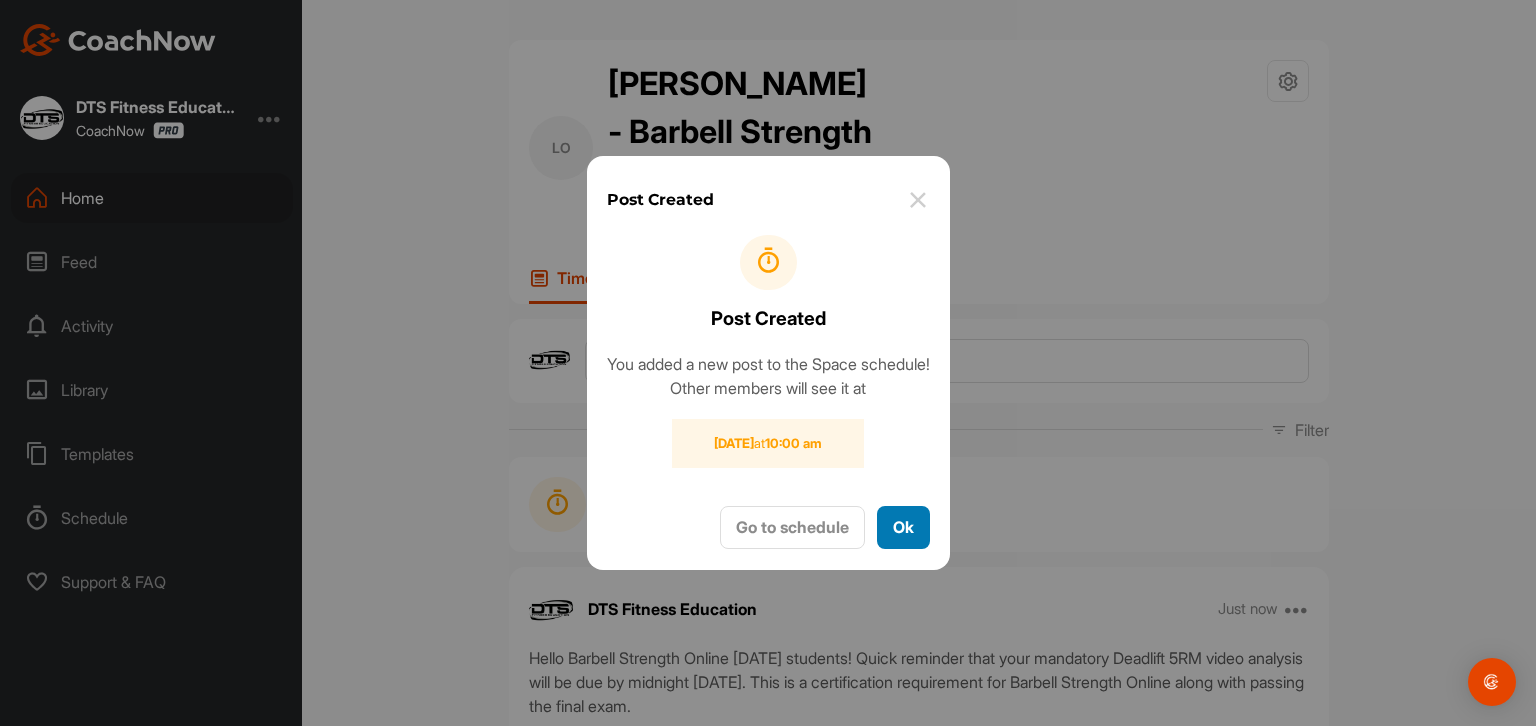 click on "Ok" at bounding box center (903, 527) 